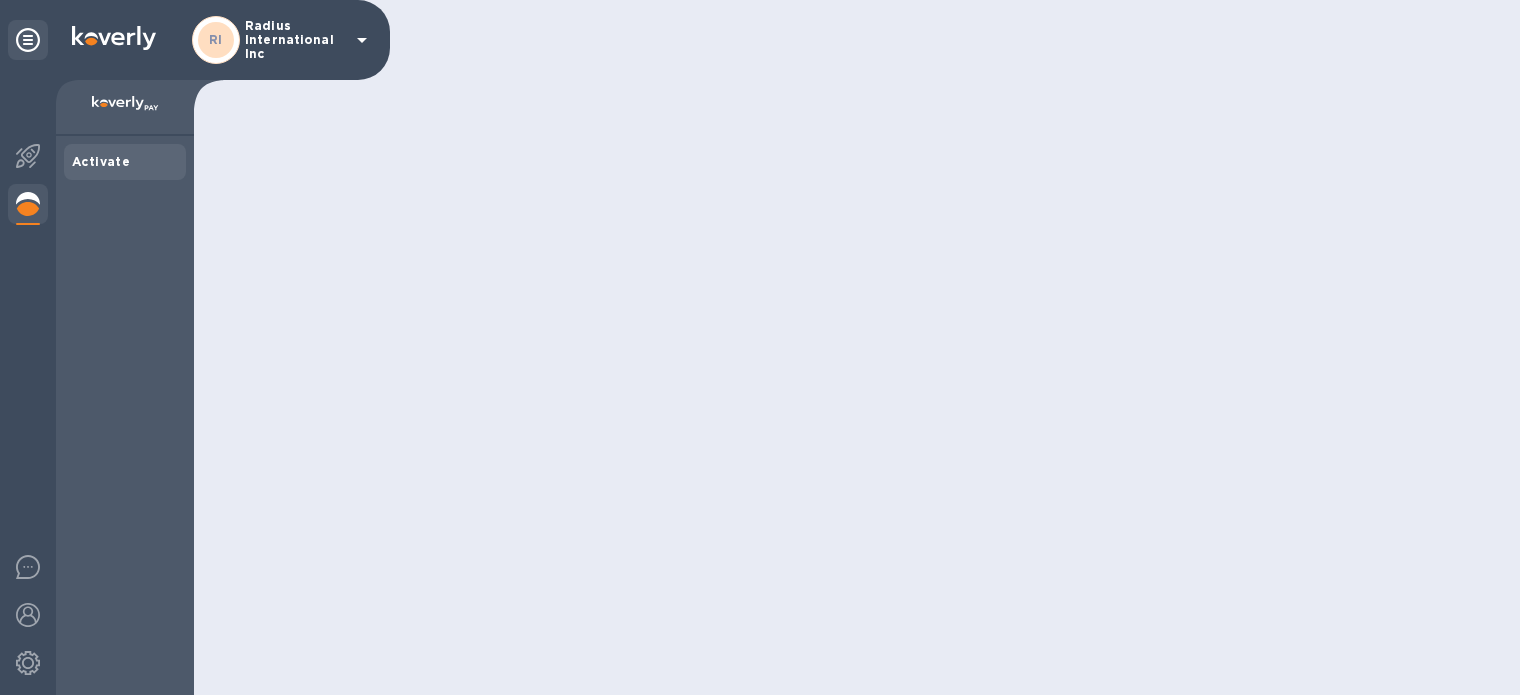 scroll, scrollTop: 0, scrollLeft: 0, axis: both 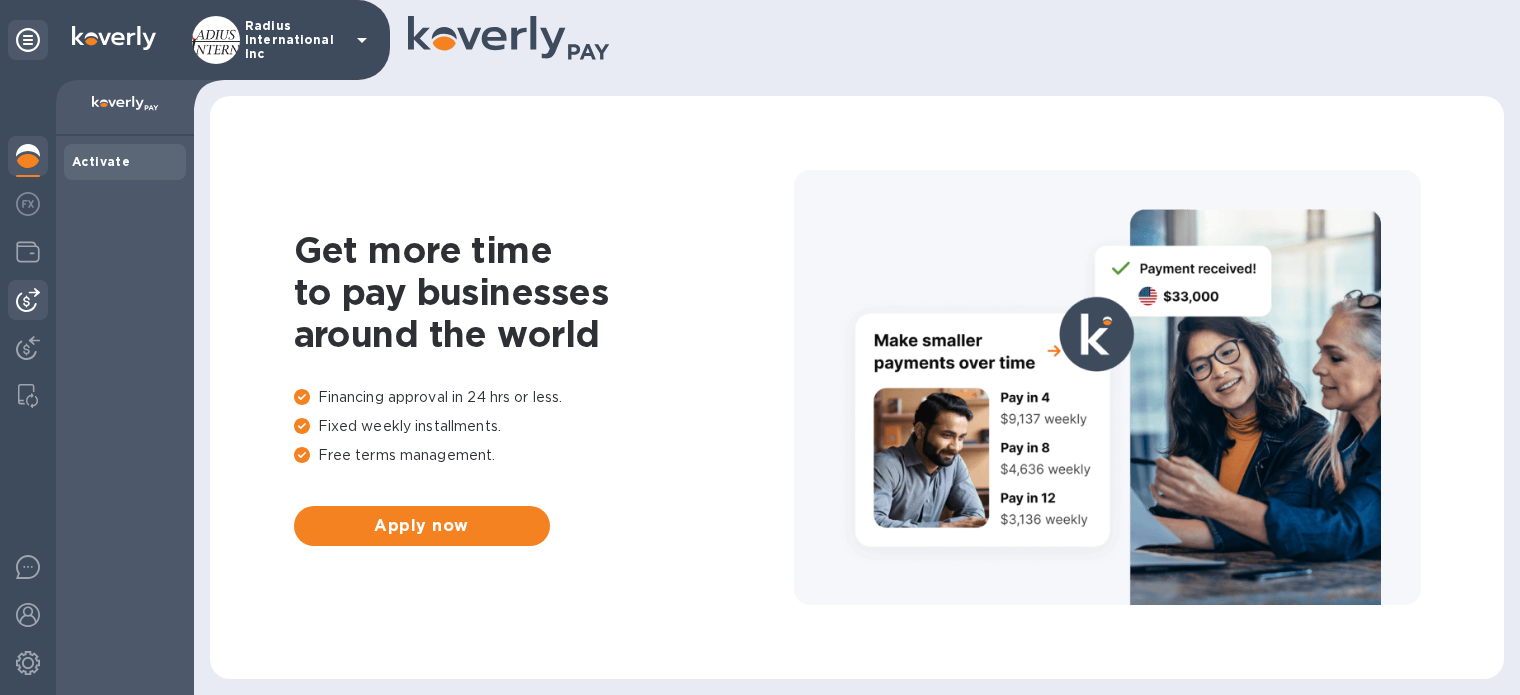 click at bounding box center (28, 300) 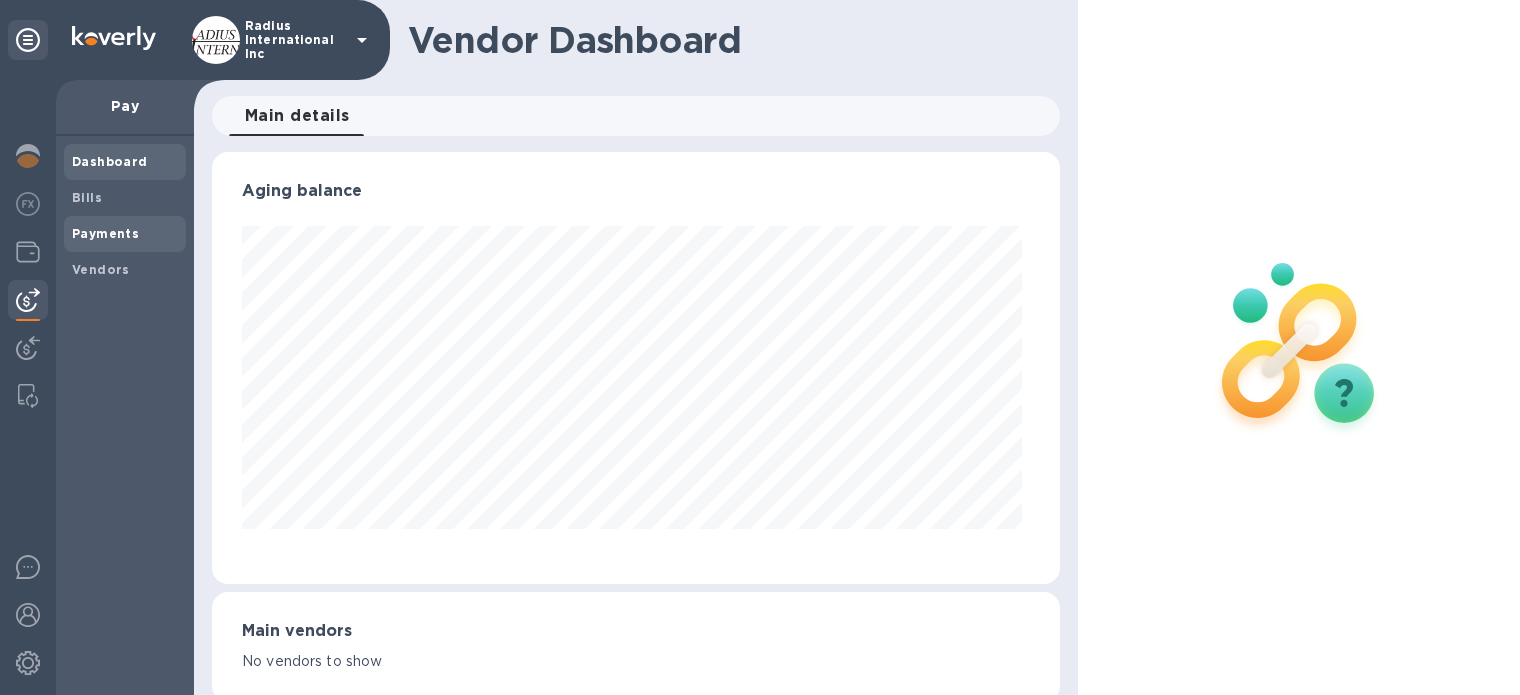 scroll, scrollTop: 999568, scrollLeft: 999160, axis: both 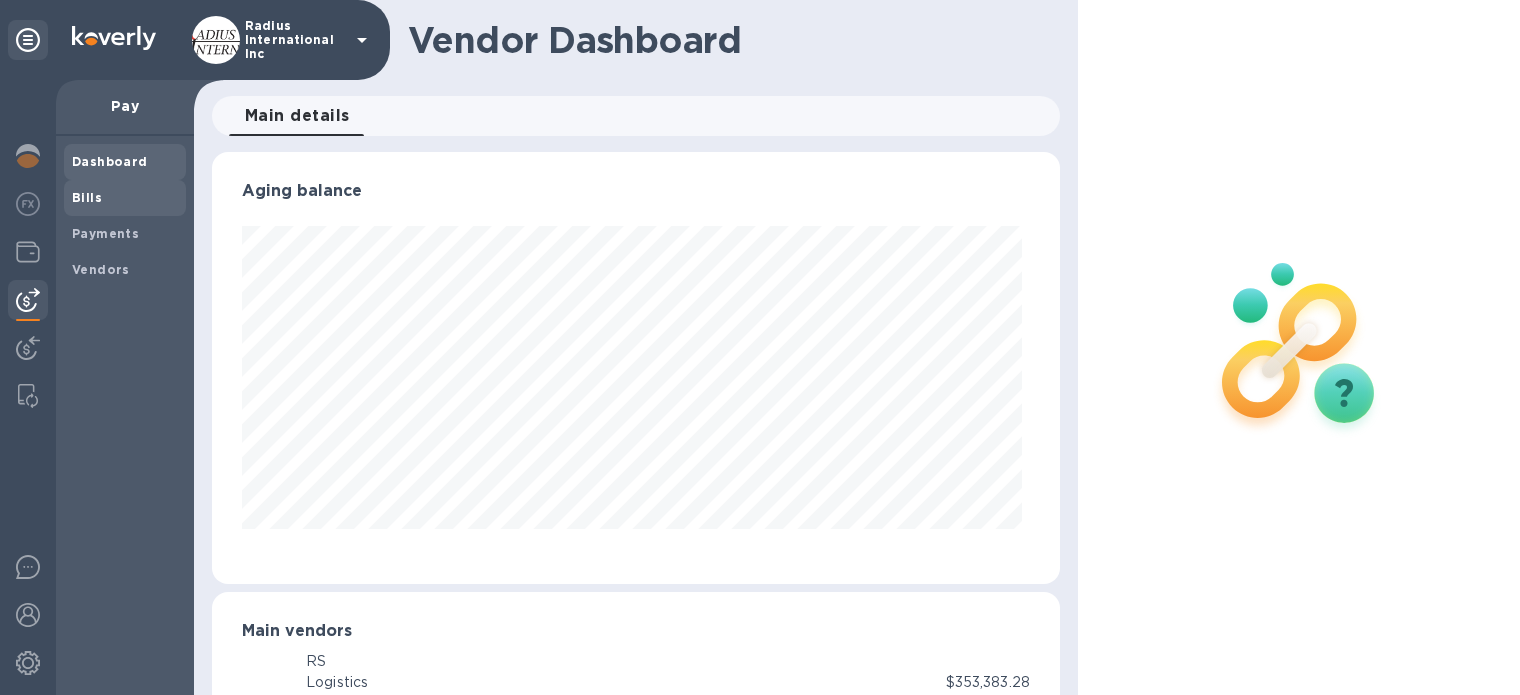 click on "Bills" at bounding box center (87, 197) 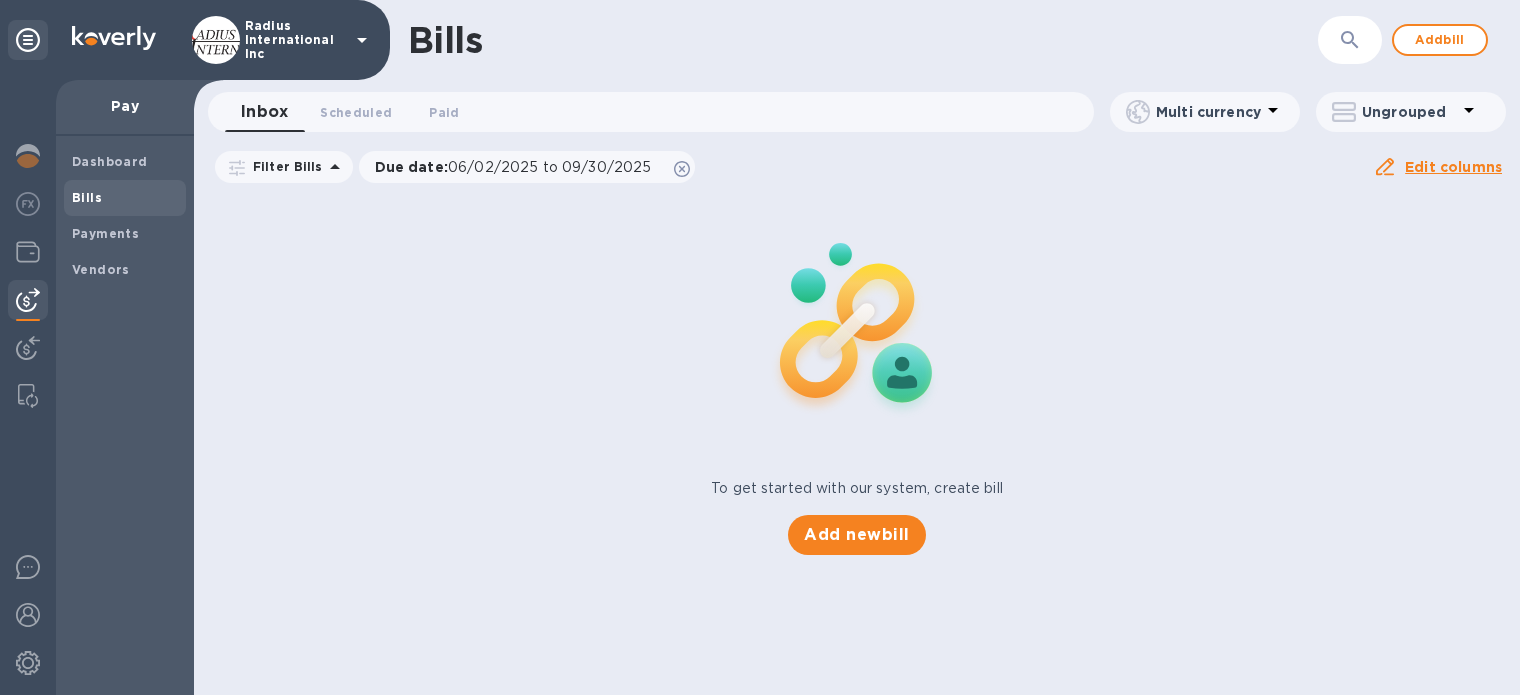 click on "Bills ​ Add   bill Inbox [NUMBER] Scheduled [NUMBER] Paid [NUMBER] Multi currency Ungrouped Filter Bills Due date :  [DATE] to [DATE] Amount   Paid   Balance   Edit columns To get started with our system, create bill Add new   bill" at bounding box center [857, 347] 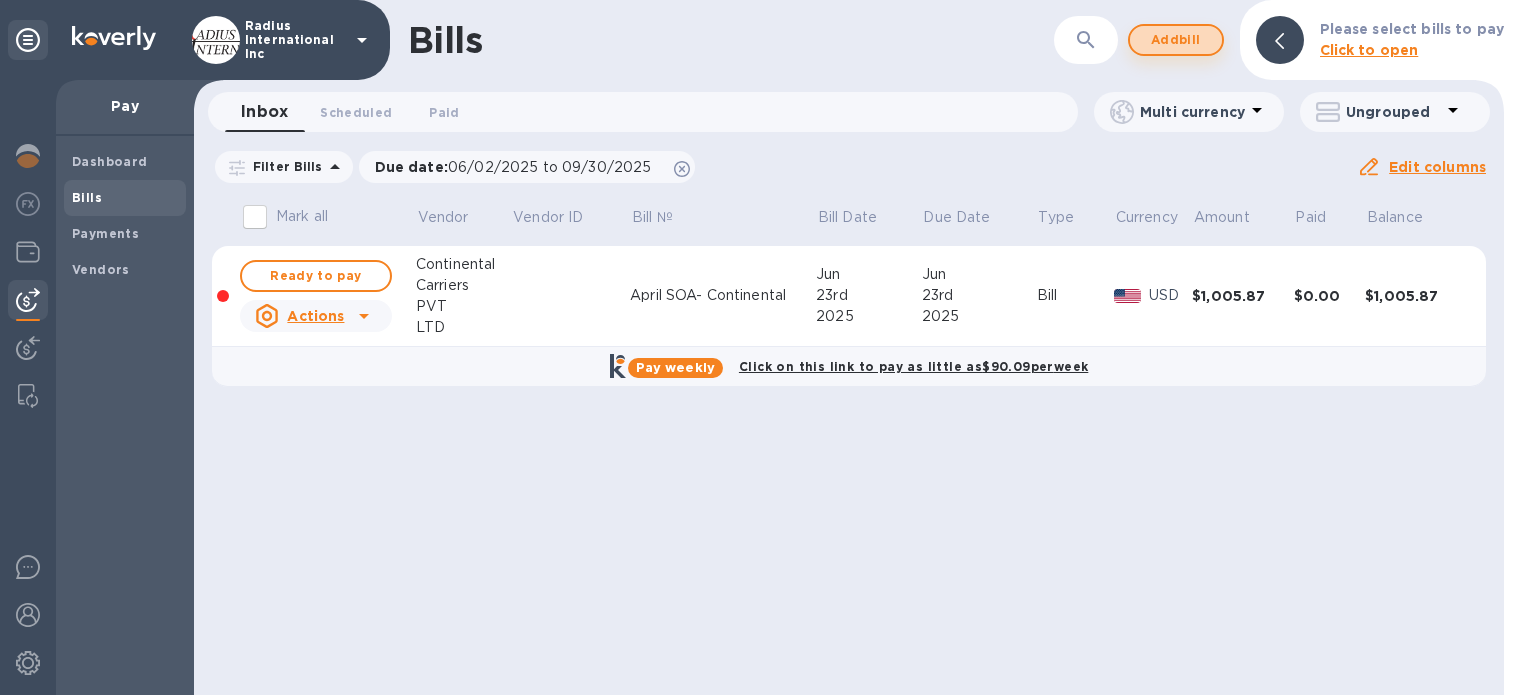 click on "Add   bill" at bounding box center [1176, 40] 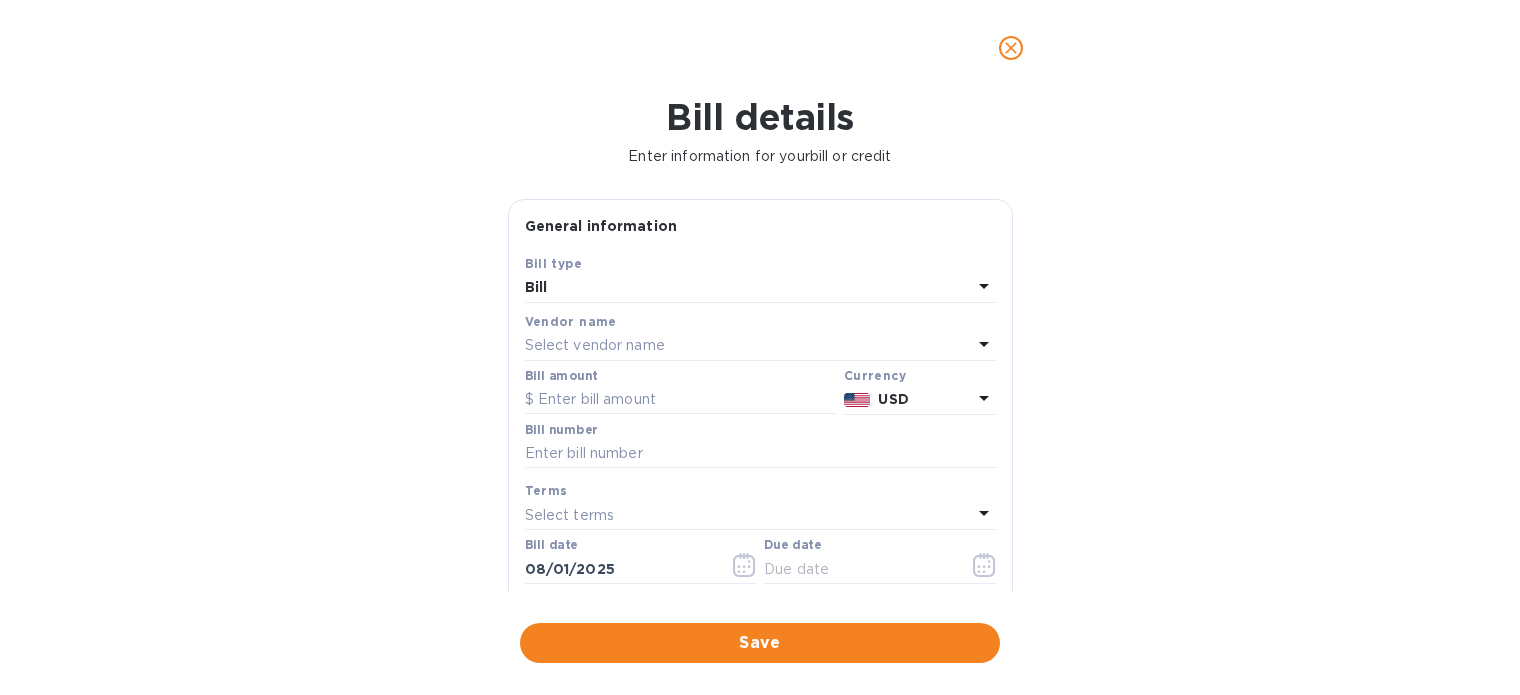 click on "Select vendor name" at bounding box center (748, 346) 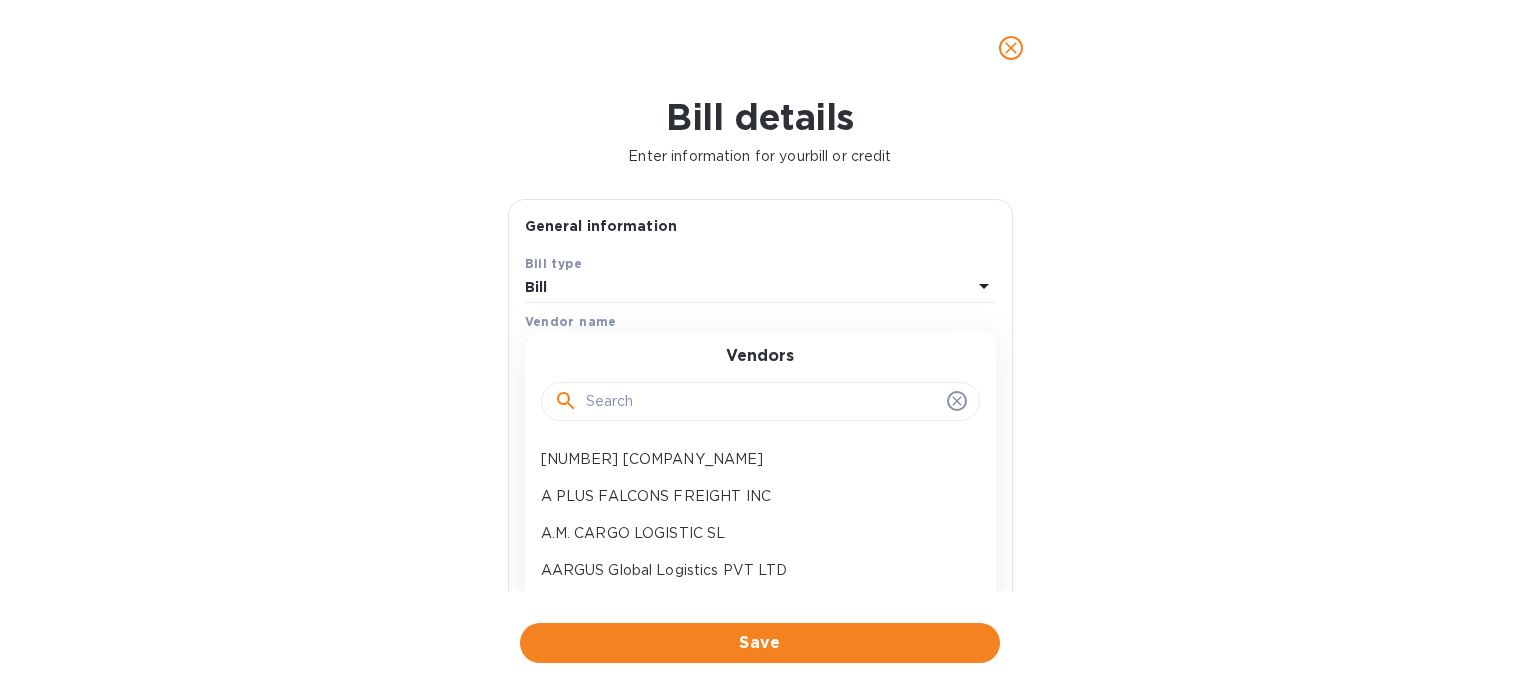click at bounding box center [760, 400] 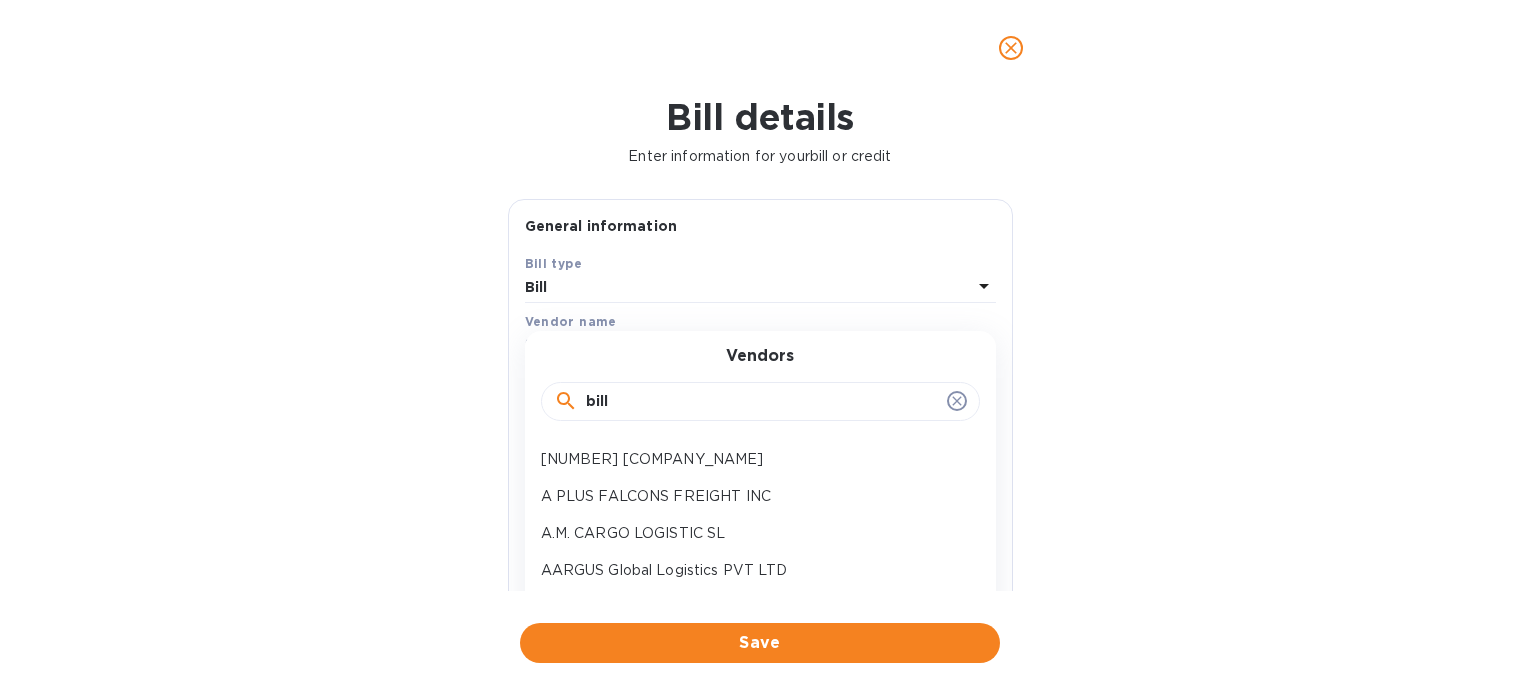 type on "bills" 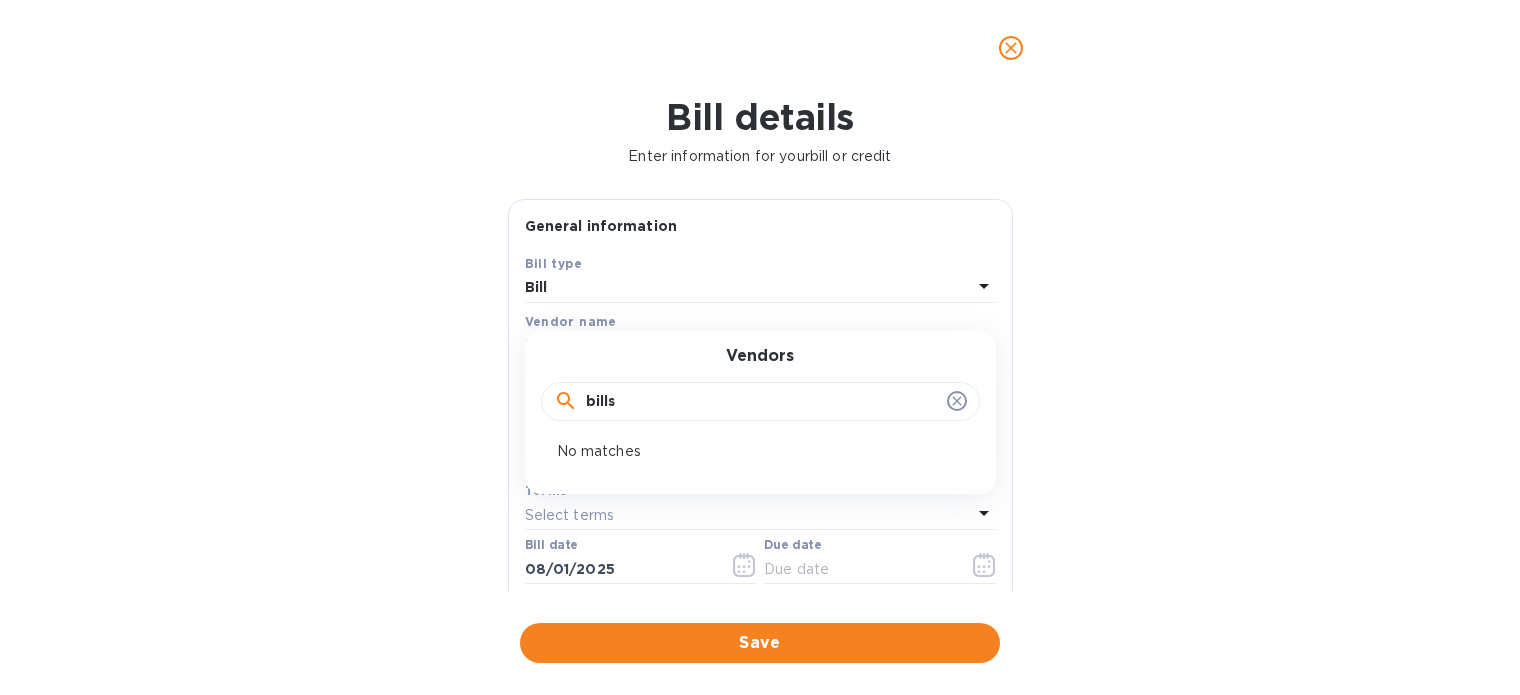 drag, startPoint x: 654, startPoint y: 400, endPoint x: 47, endPoint y: 329, distance: 611.1383 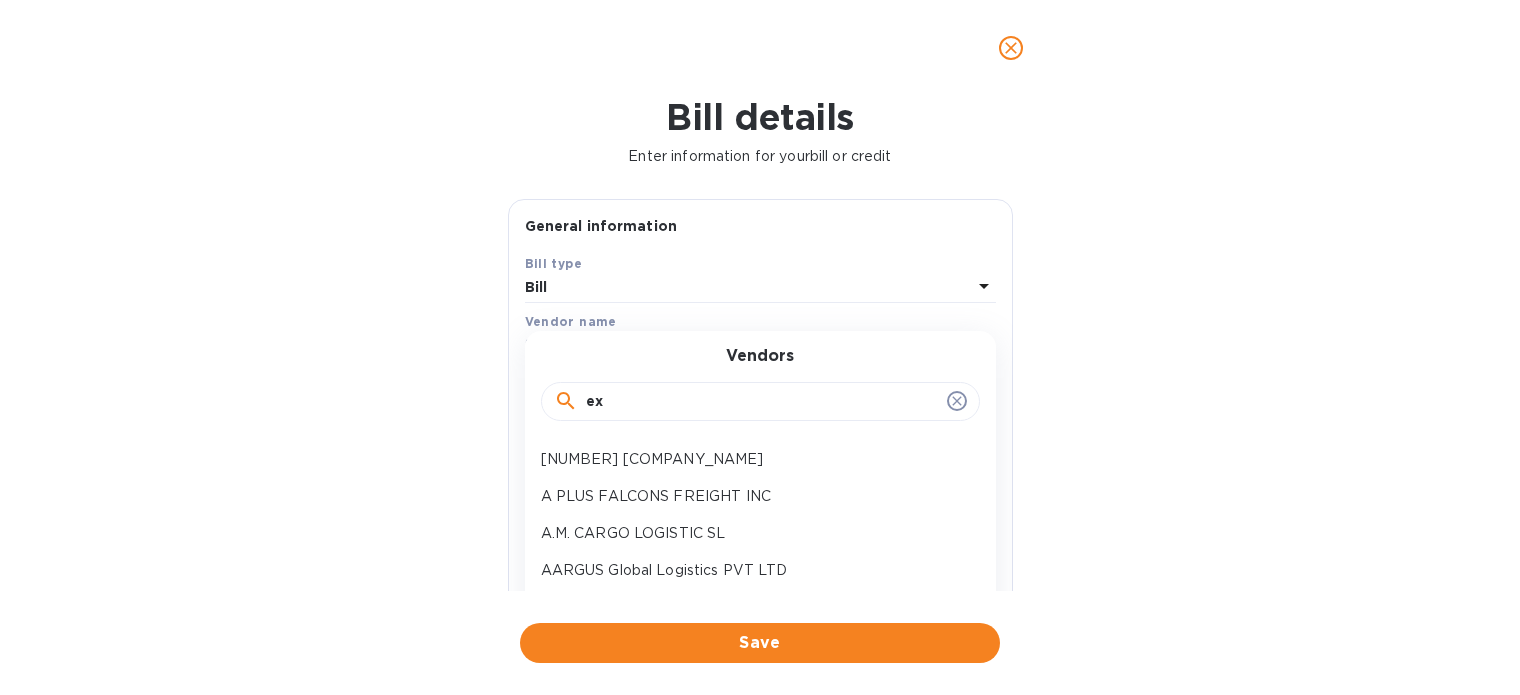 type on "e" 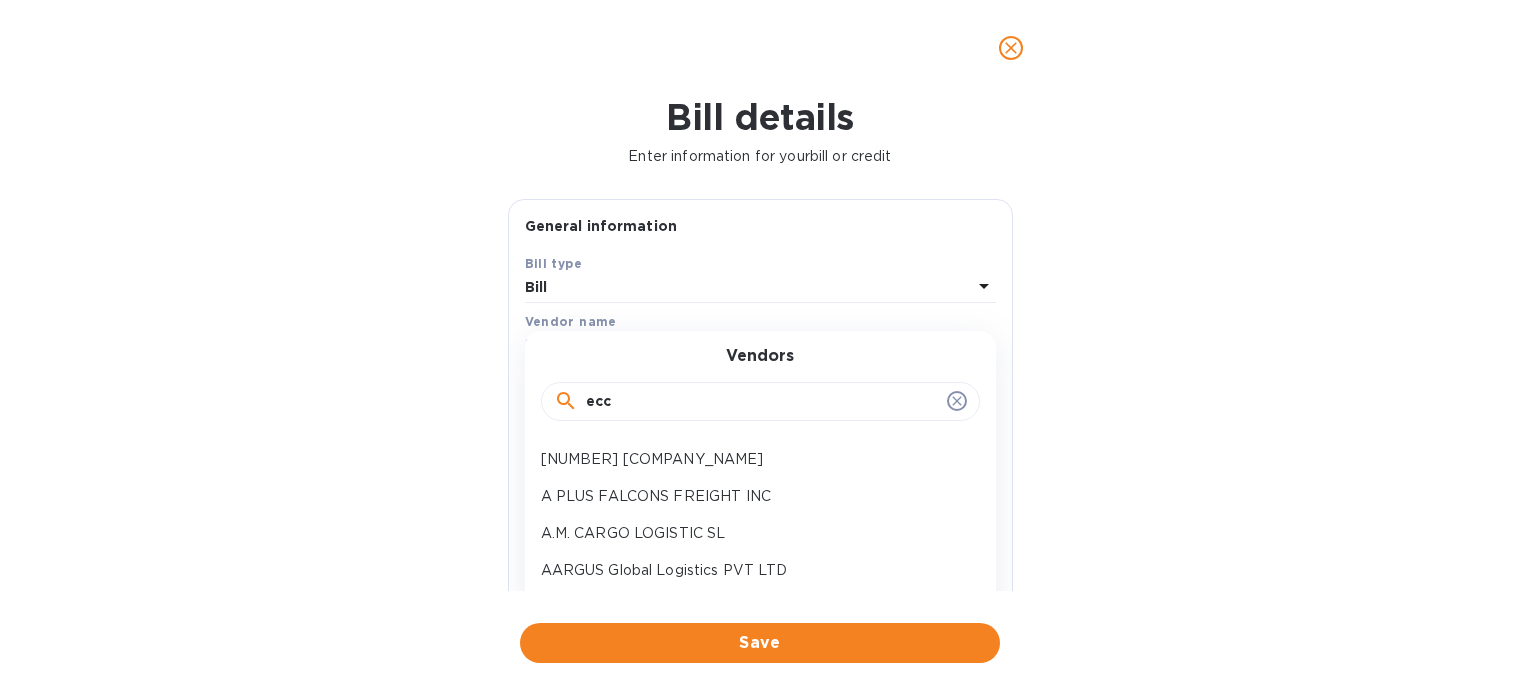 type on "ecco" 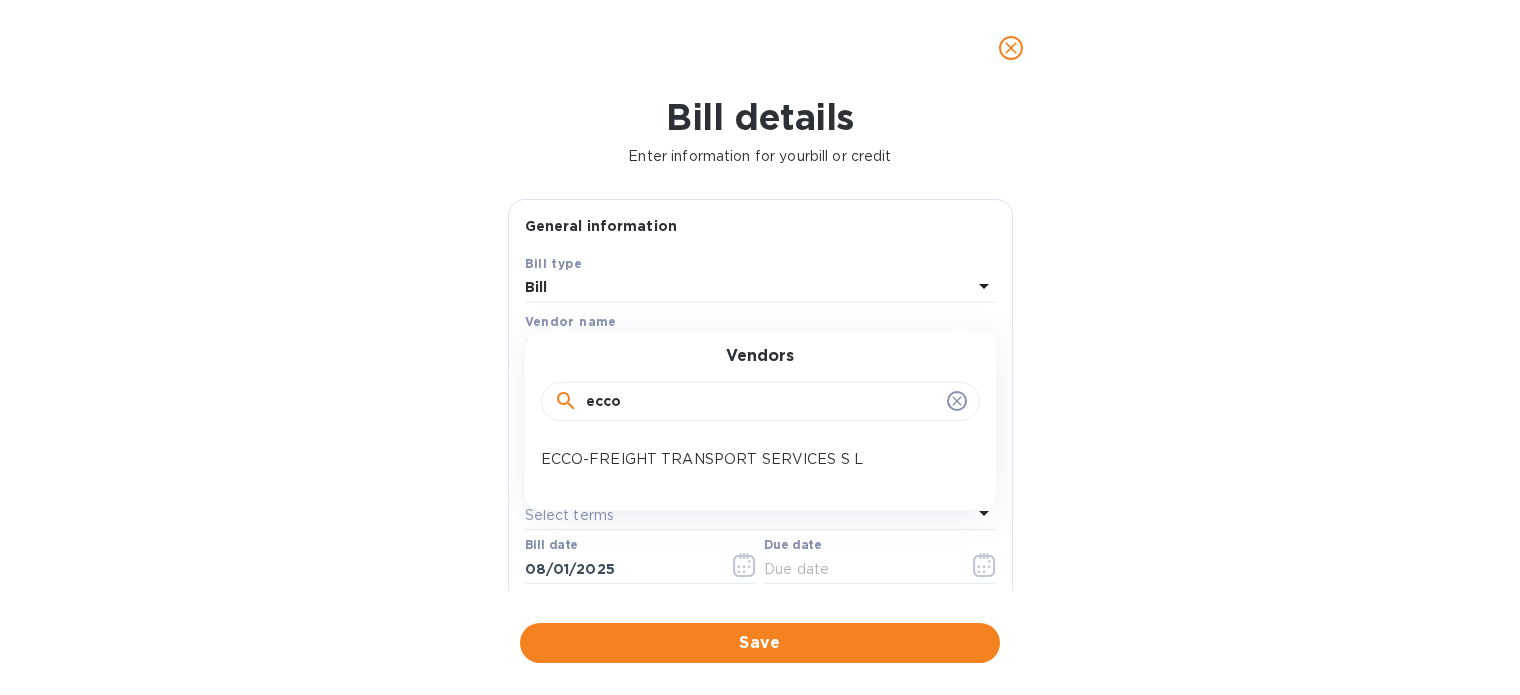 click on "ECCO-FREIGHT TRANSPORT SERVICES S L" at bounding box center [752, 459] 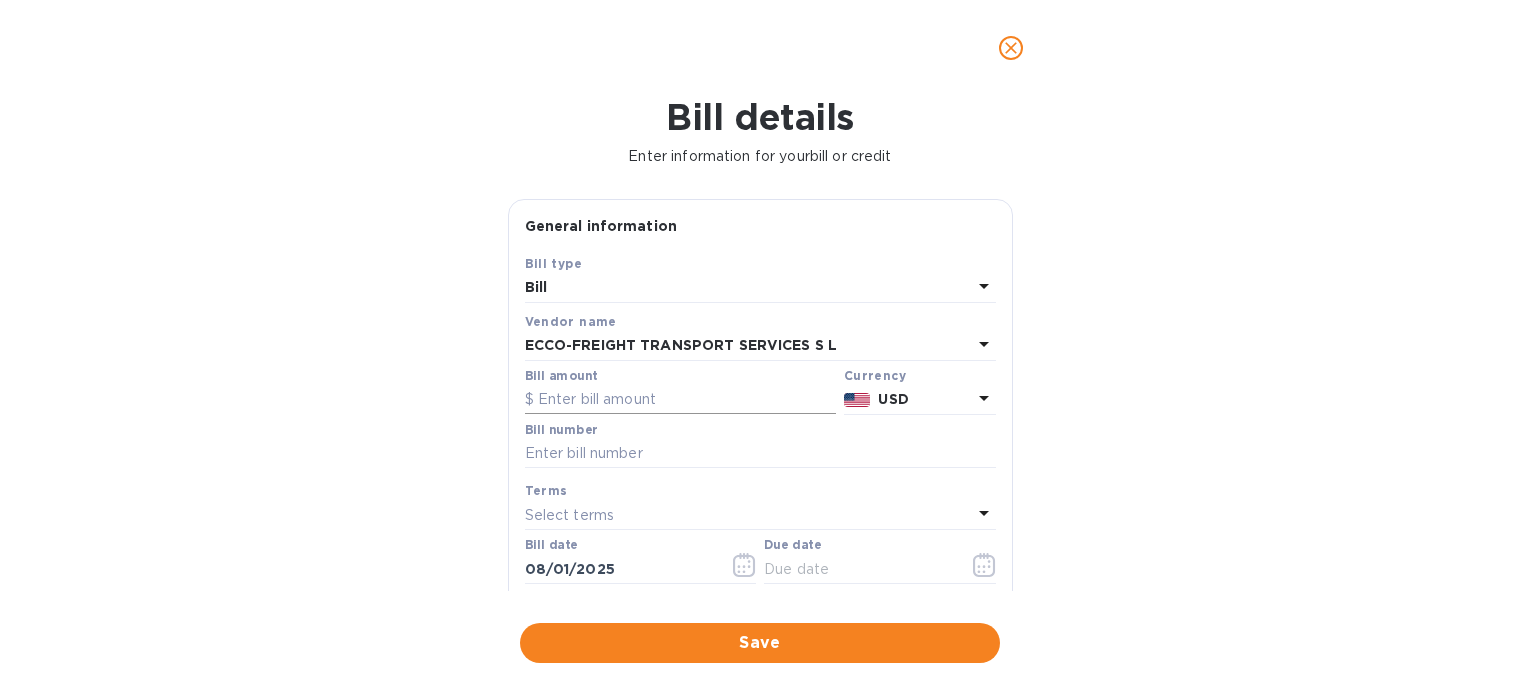 click at bounding box center [680, 400] 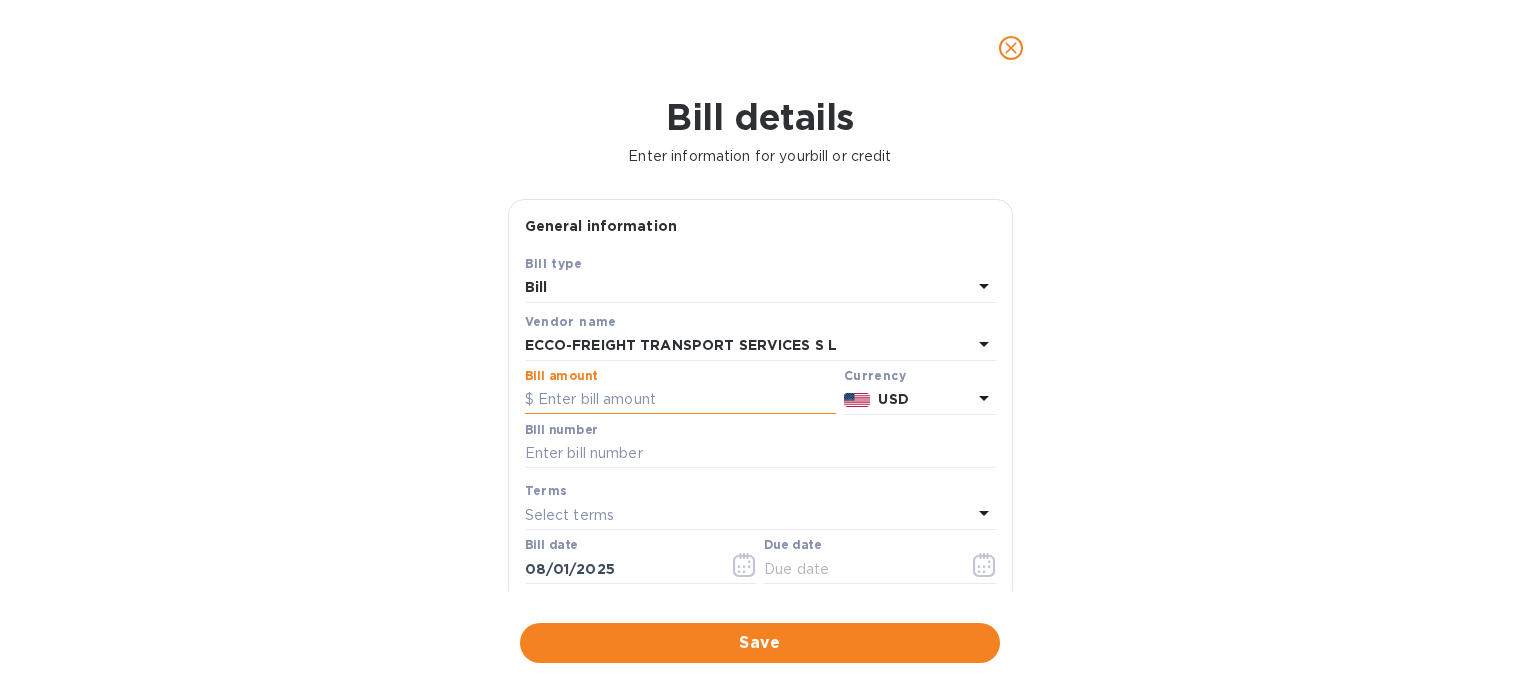 click at bounding box center [680, 400] 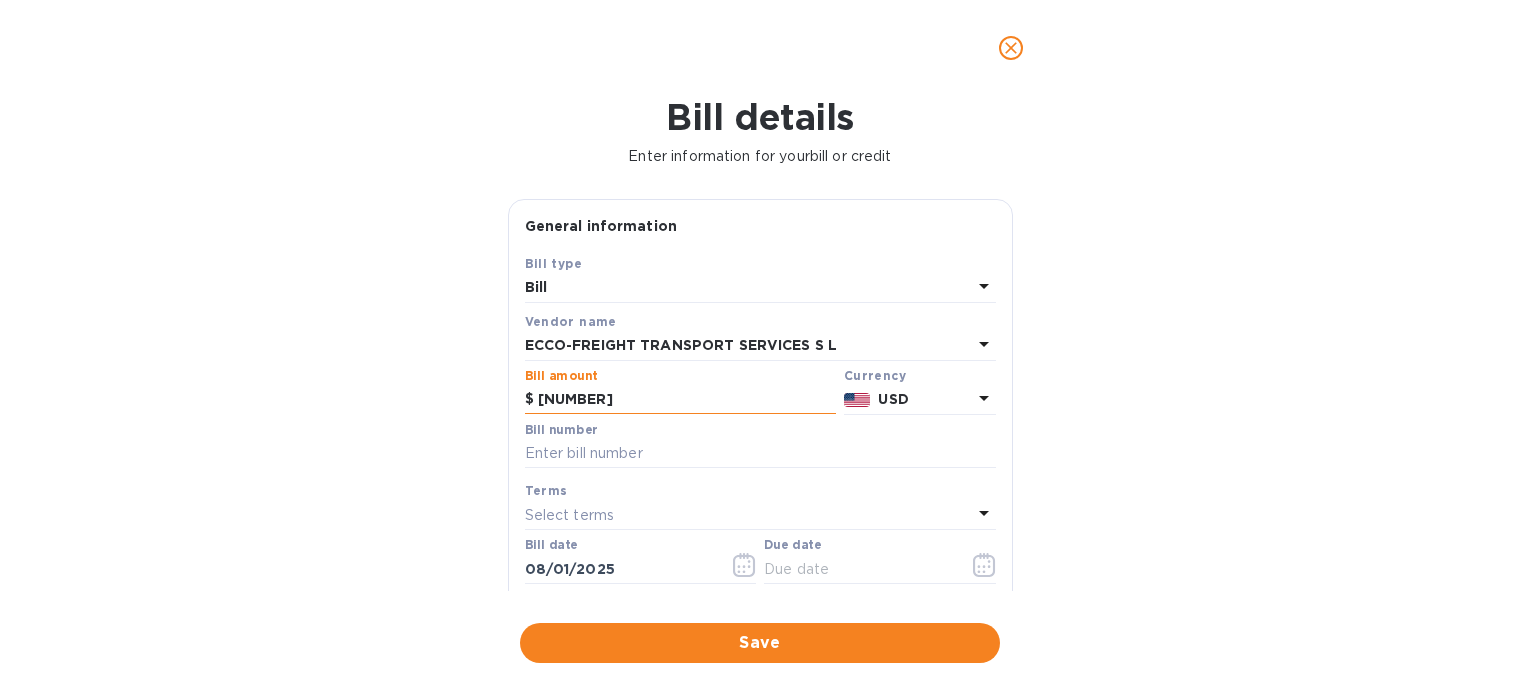 type on "[NUMBER]" 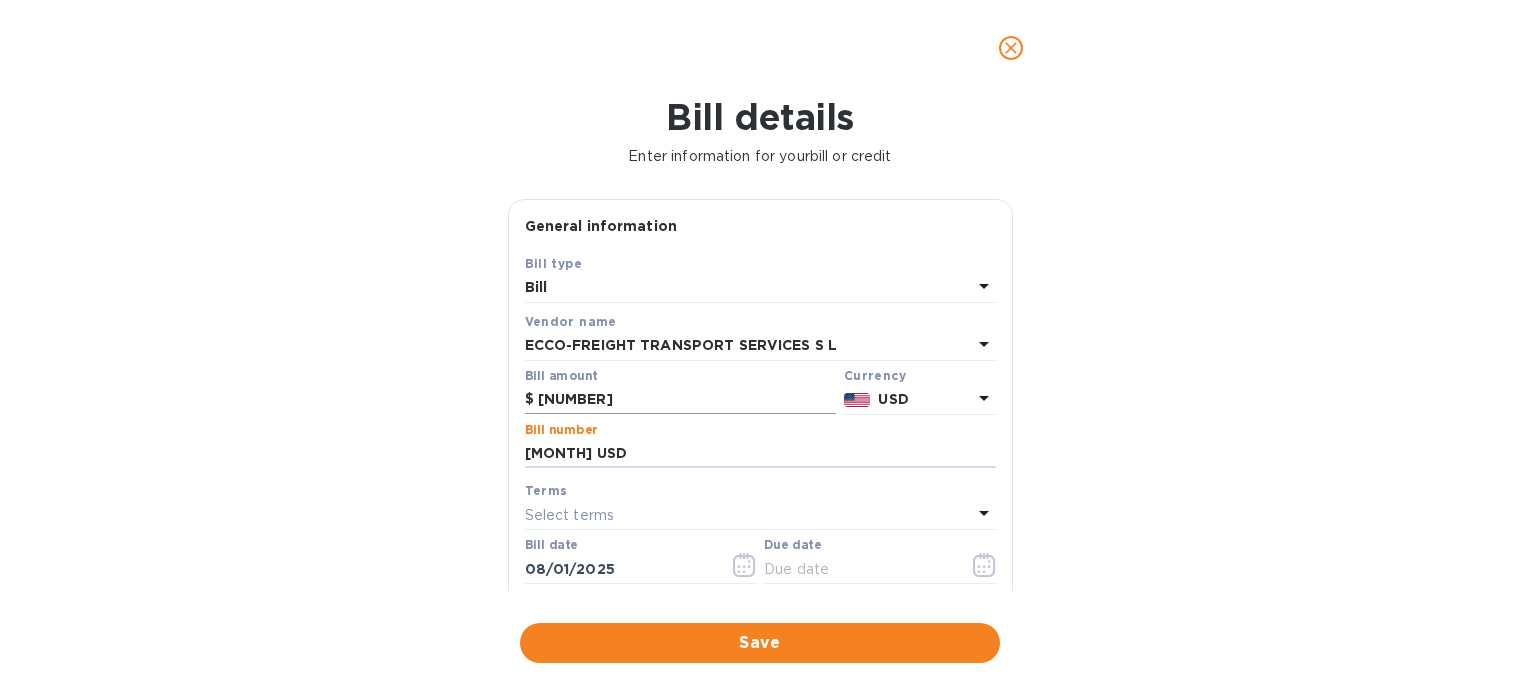 type on "[MONTH] USD" 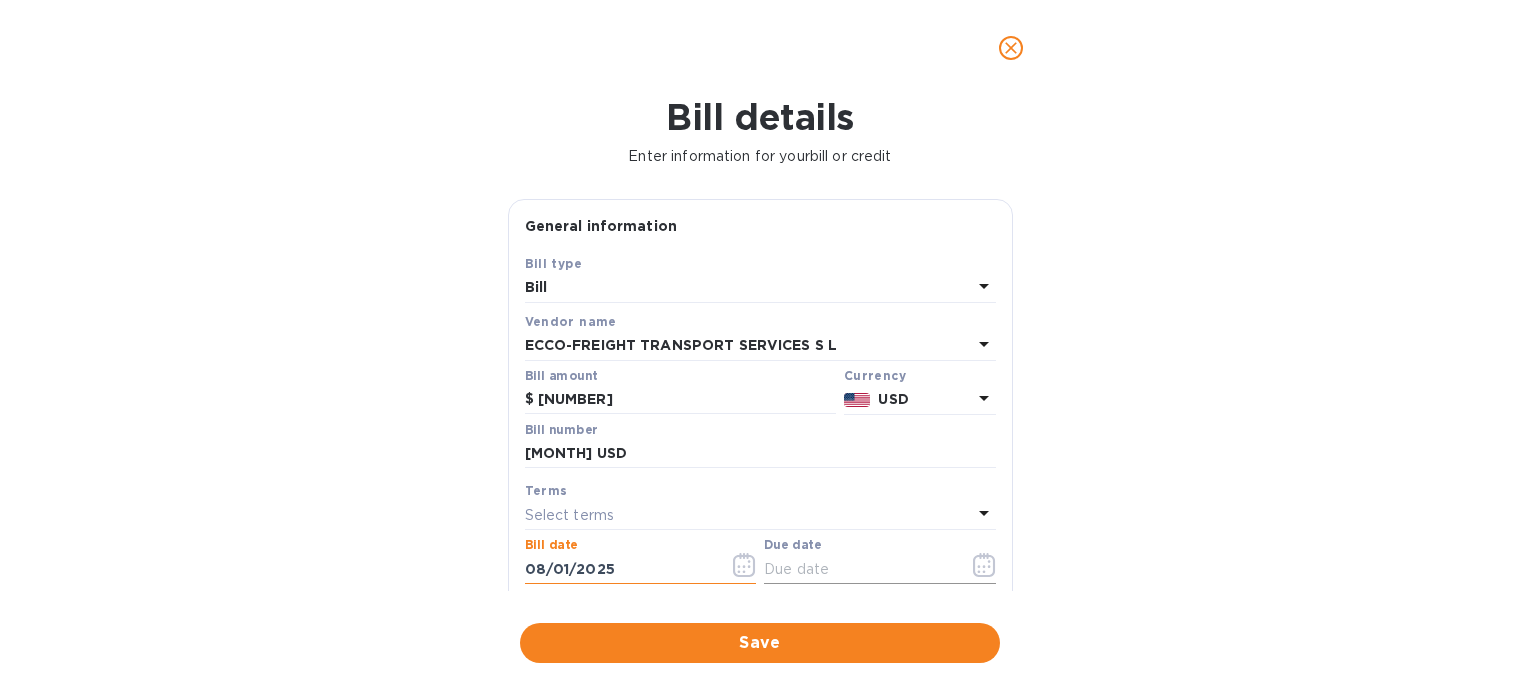 drag, startPoint x: 823, startPoint y: 569, endPoint x: 885, endPoint y: 572, distance: 62.072536 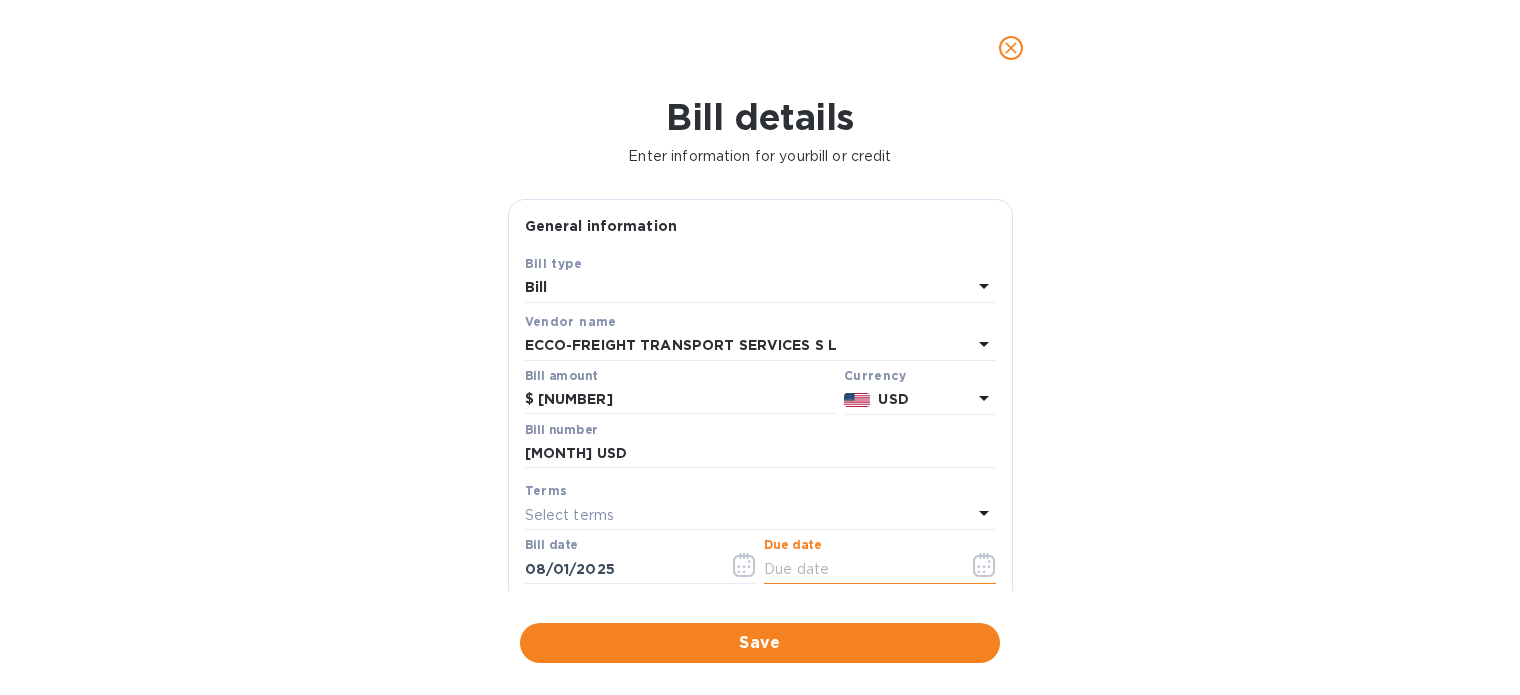 click 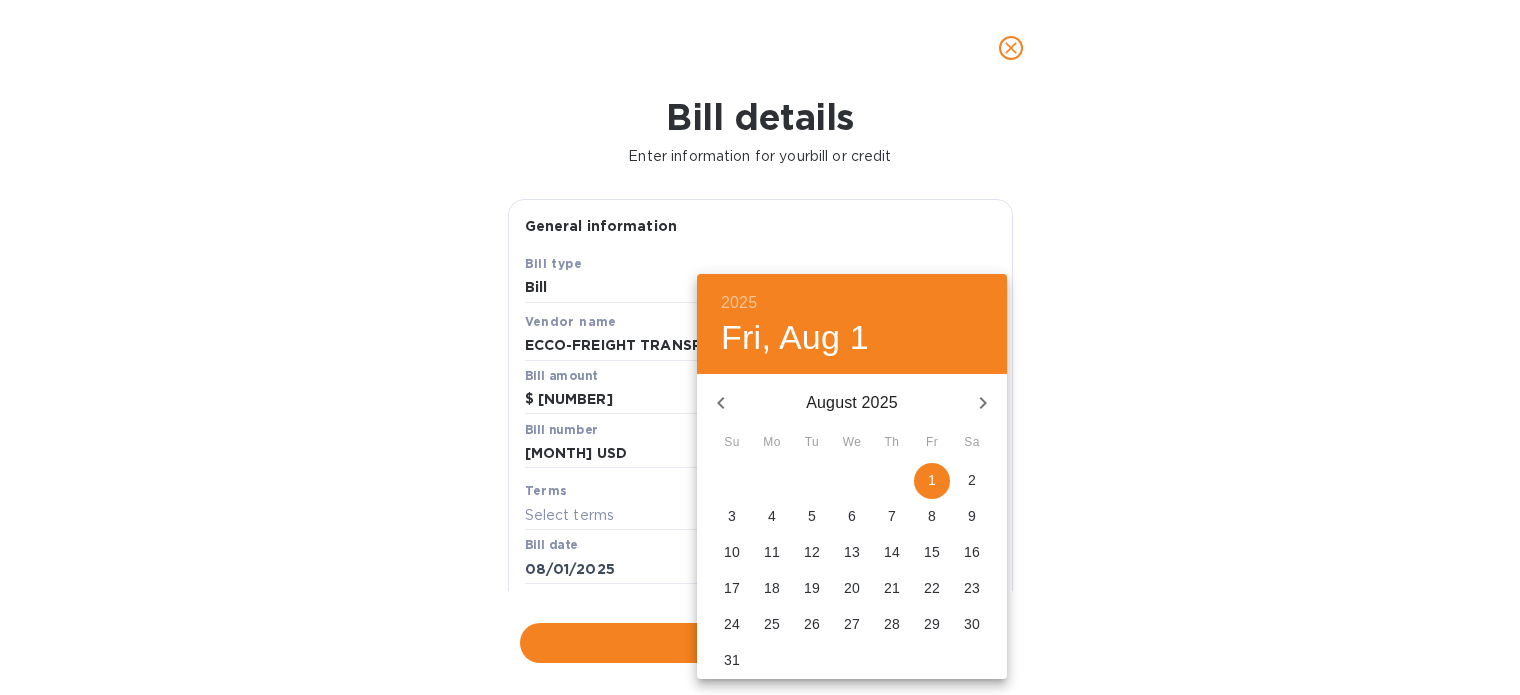 click on "1" at bounding box center [932, 481] 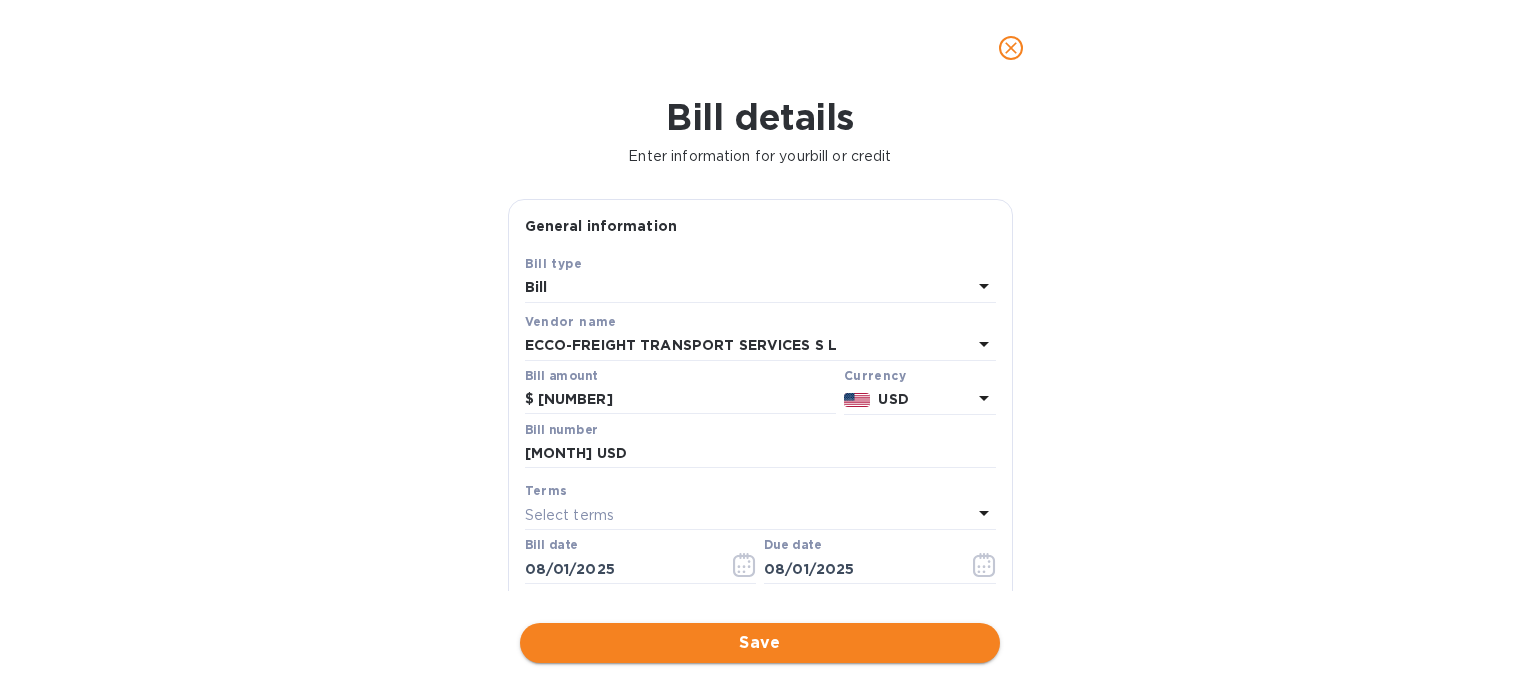 drag, startPoint x: 872, startPoint y: 632, endPoint x: 939, endPoint y: 597, distance: 75.591 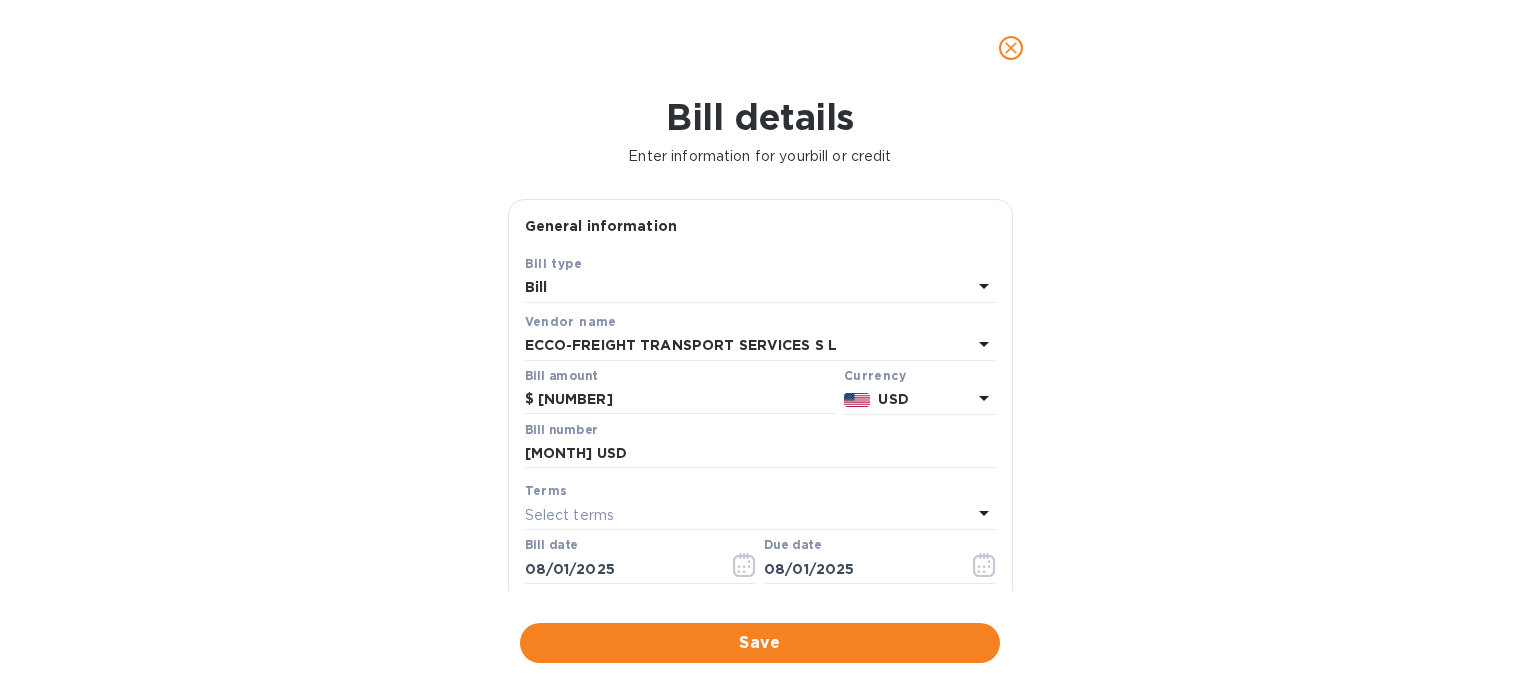 click on "Save" at bounding box center (760, 643) 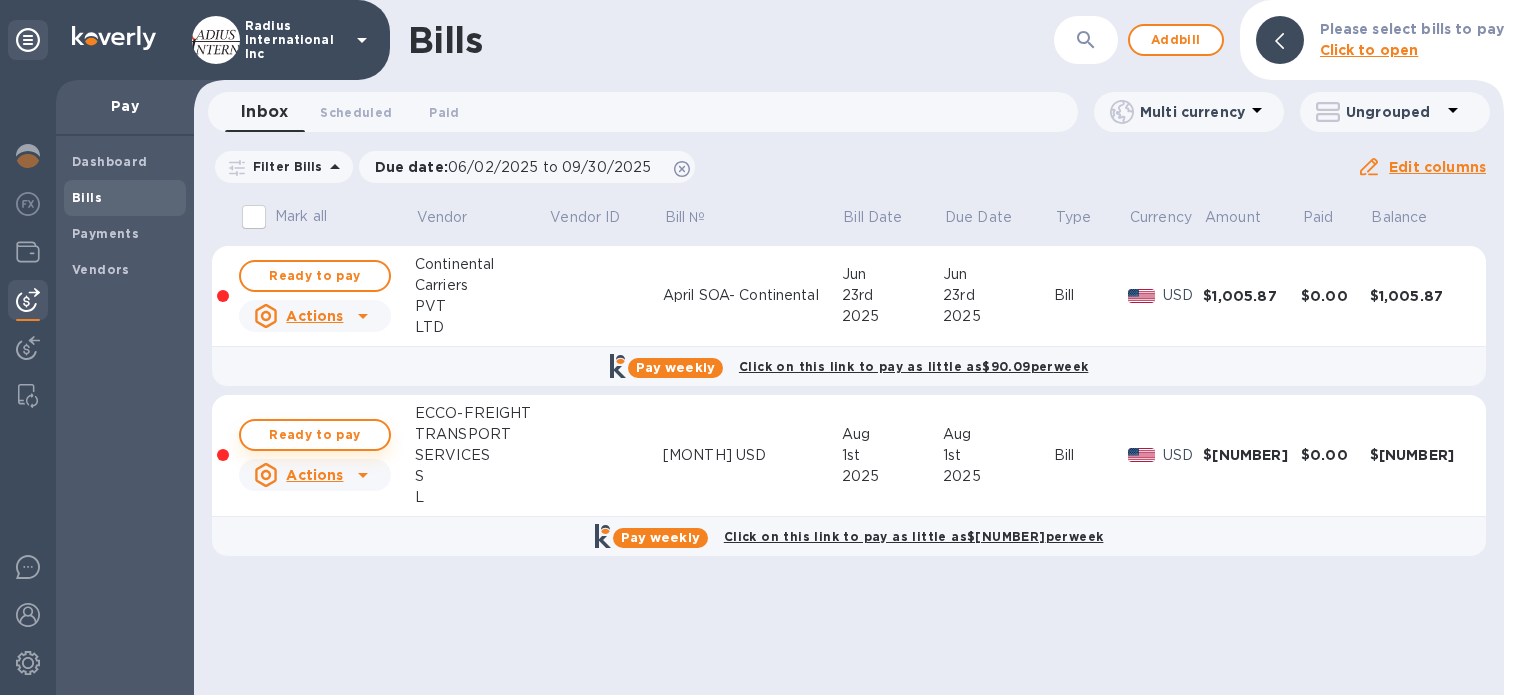 click on "Ready to pay" at bounding box center [315, 435] 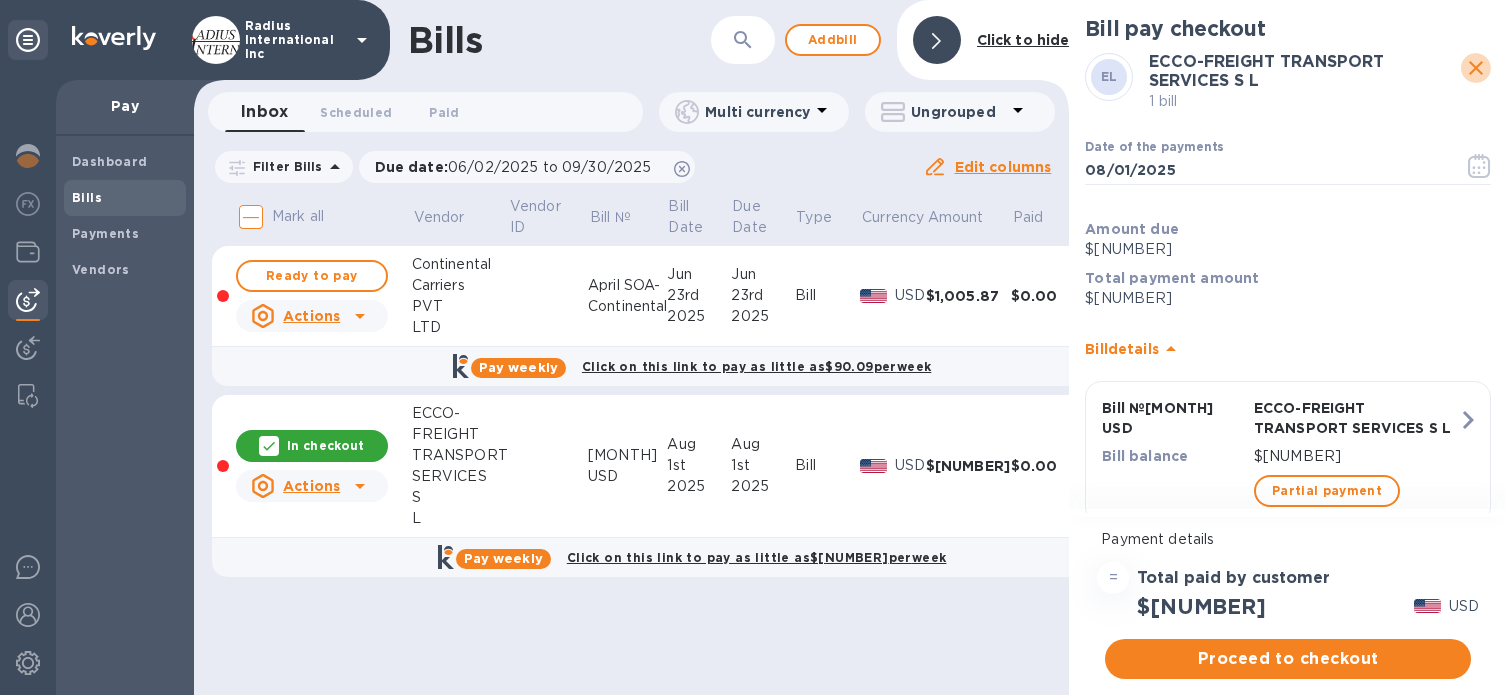 click 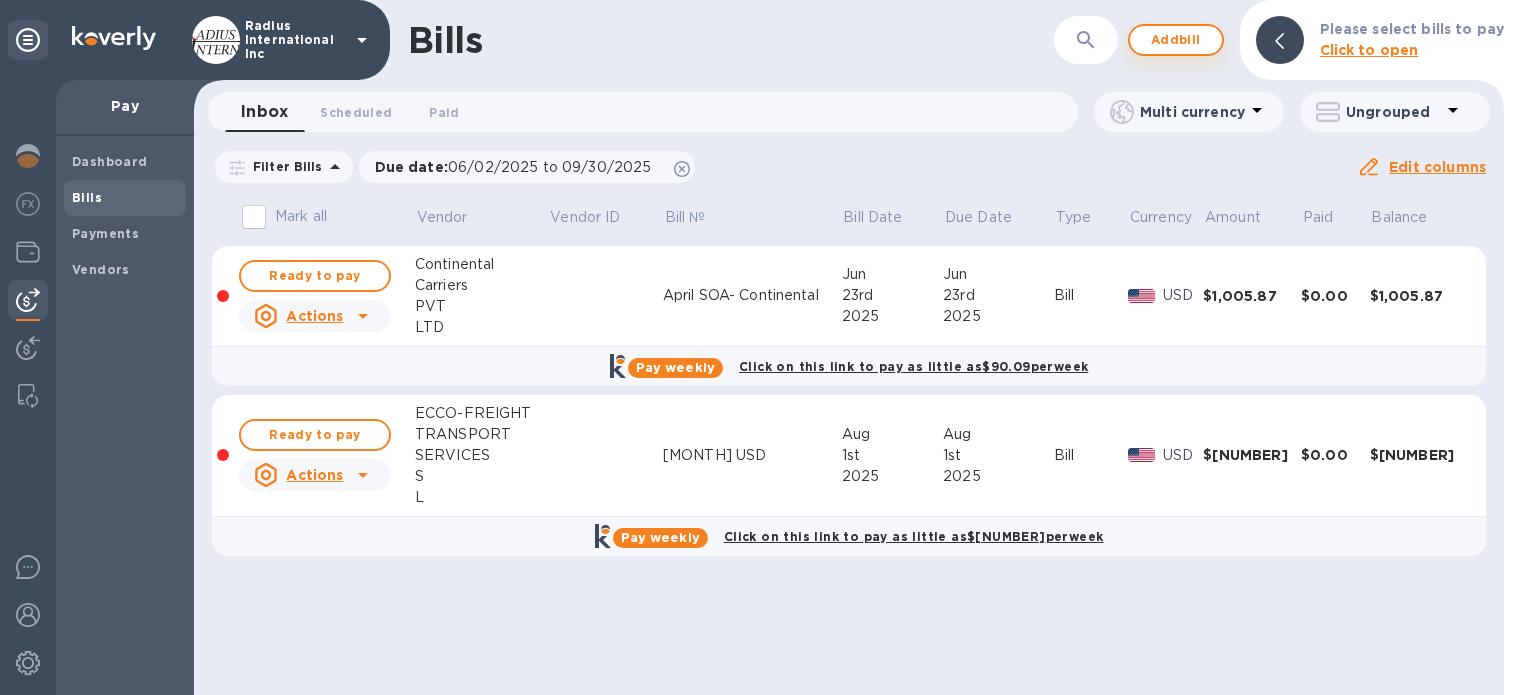 click on "Add   bill" at bounding box center [1176, 40] 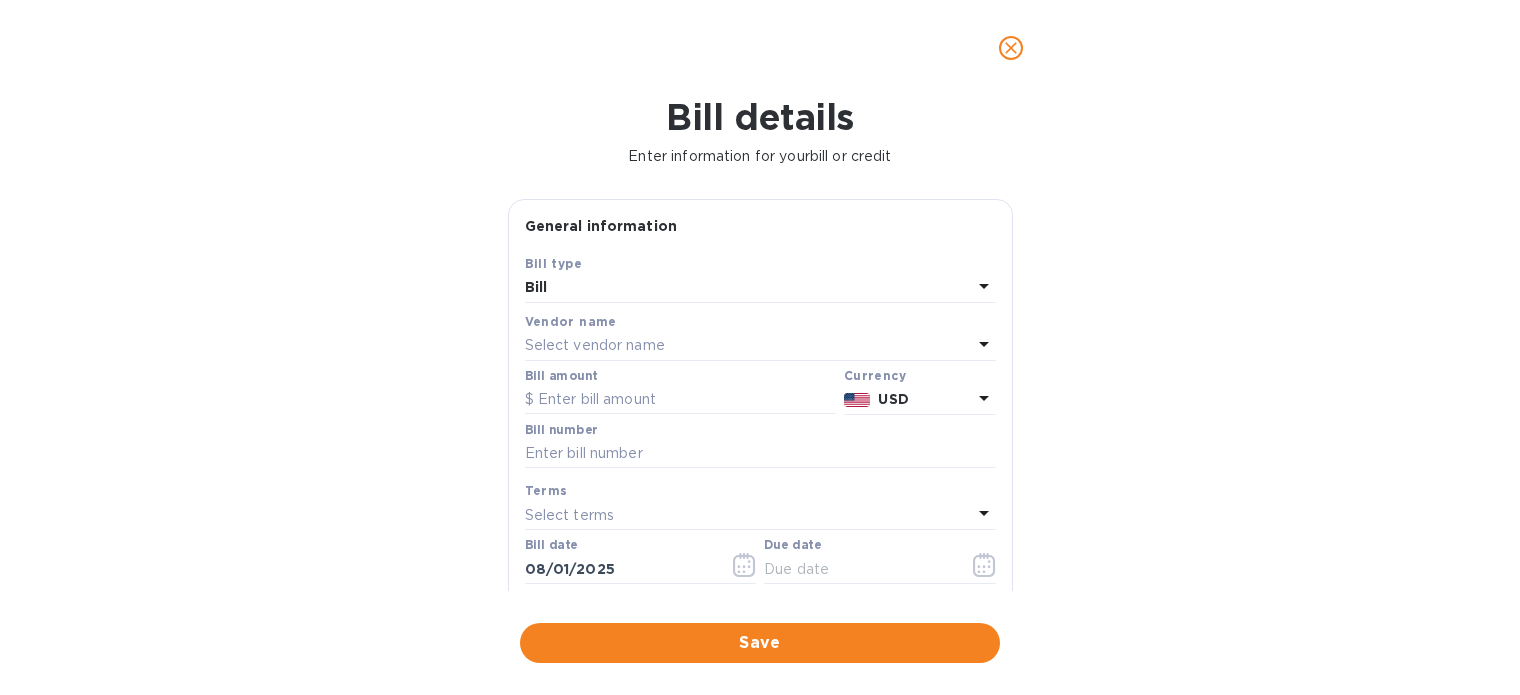 click on "Select vendor name" at bounding box center (595, 345) 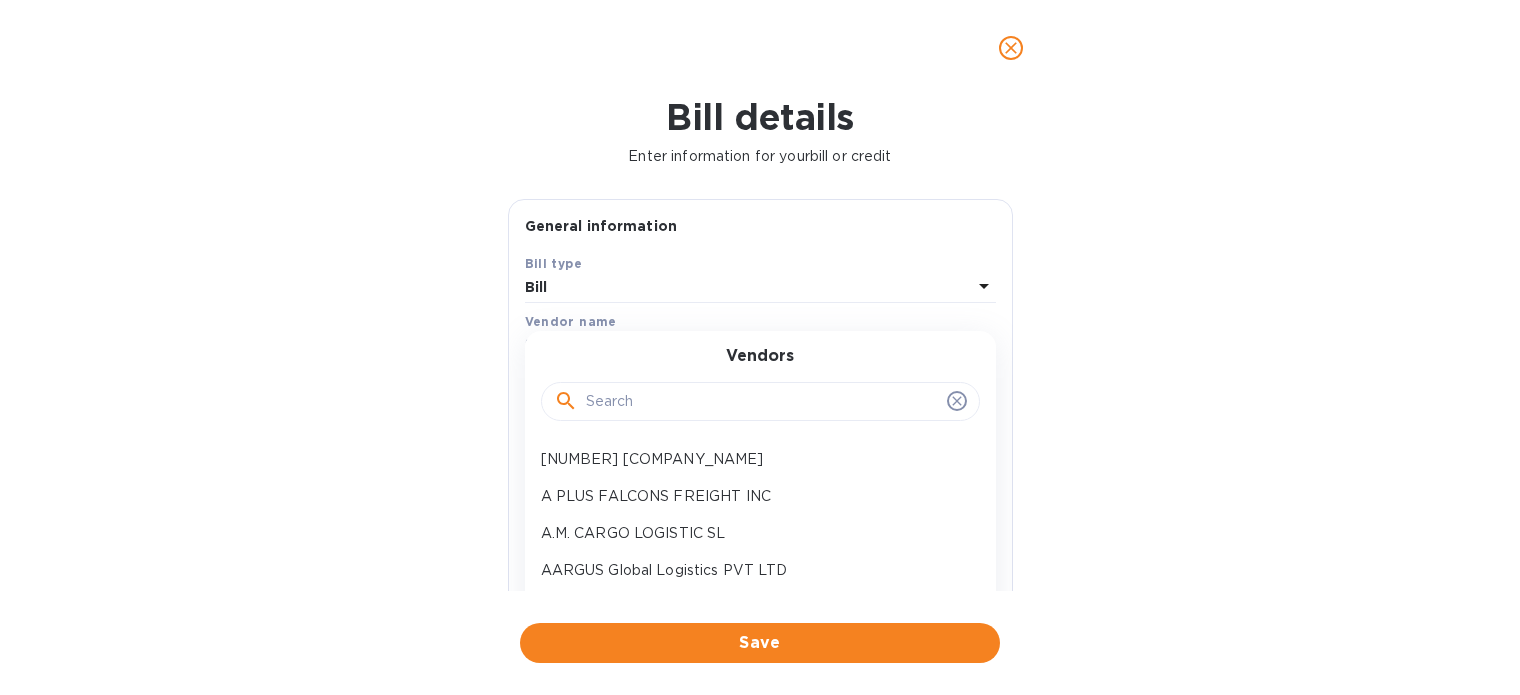 drag, startPoint x: 671, startPoint y: 396, endPoint x: 635, endPoint y: 413, distance: 39.812057 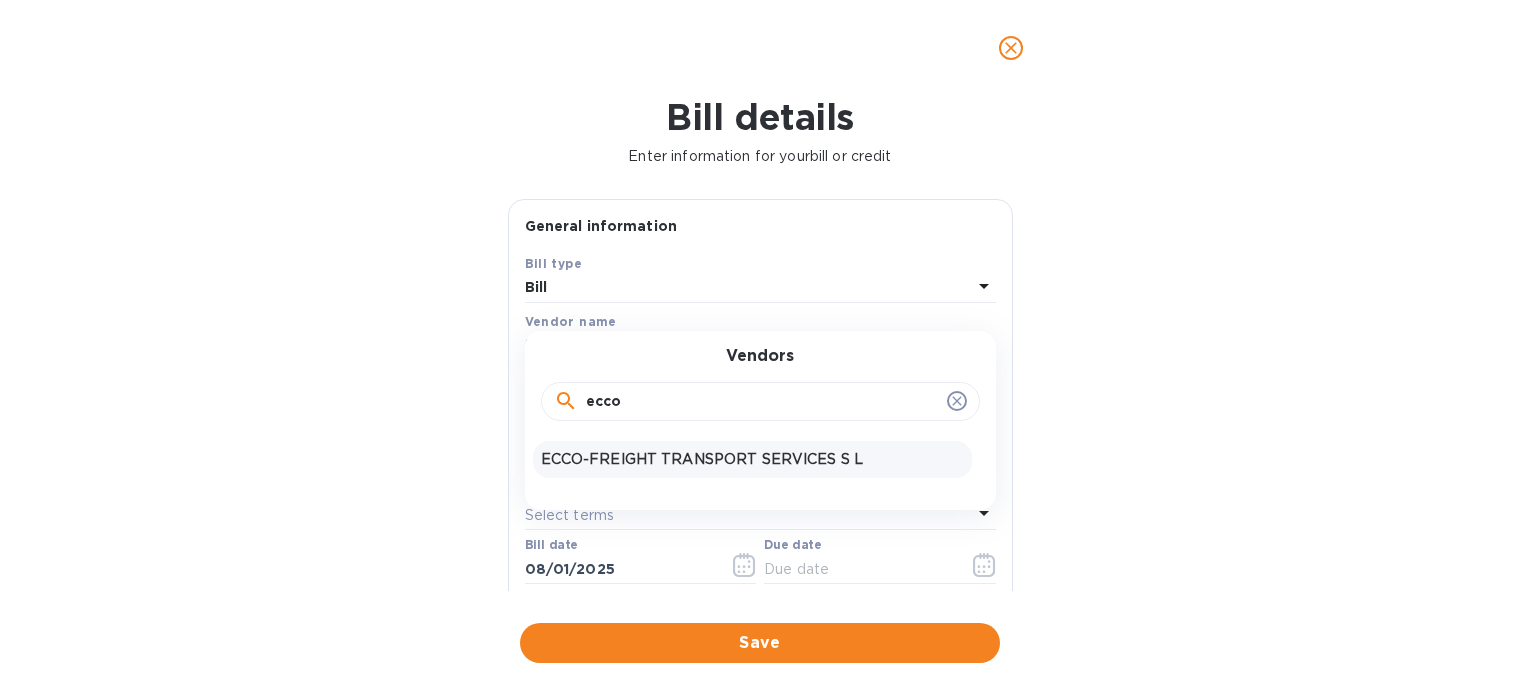 type on "ecco" 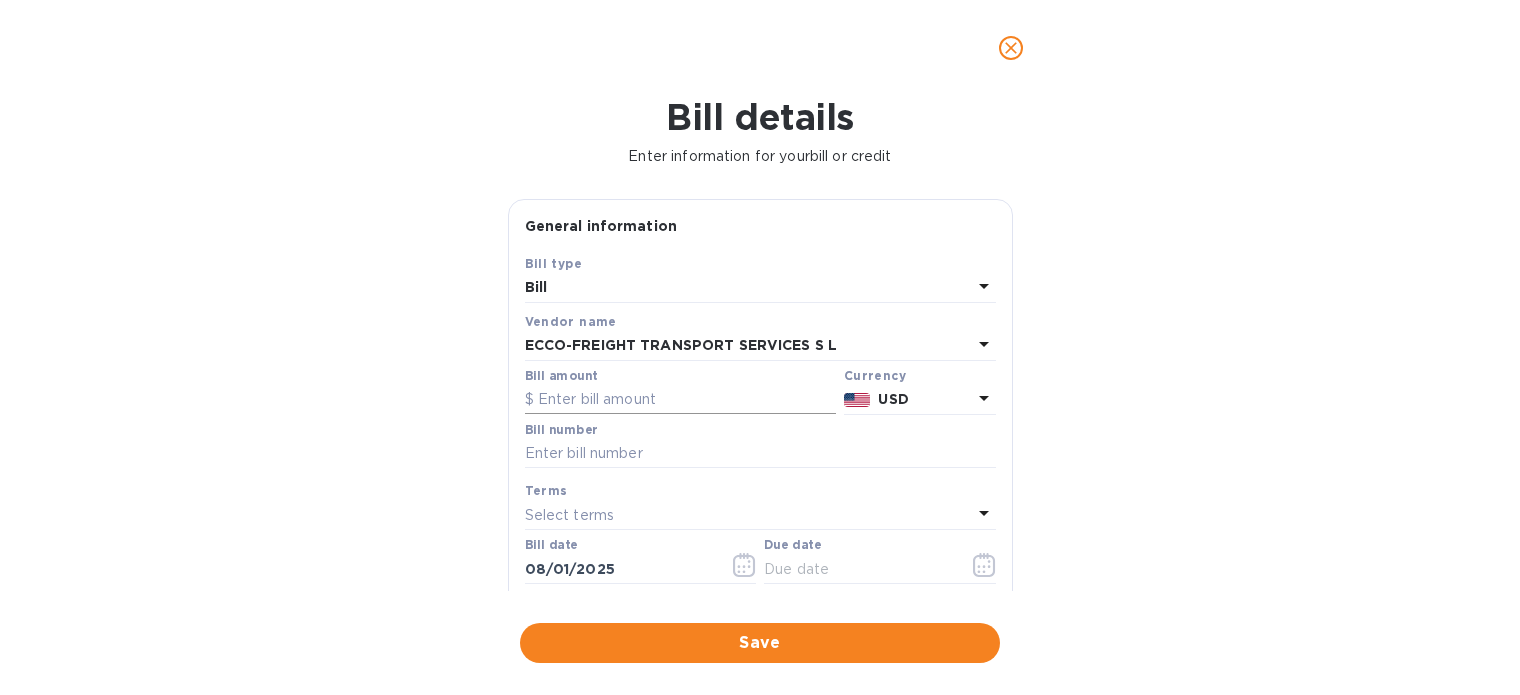click at bounding box center [680, 400] 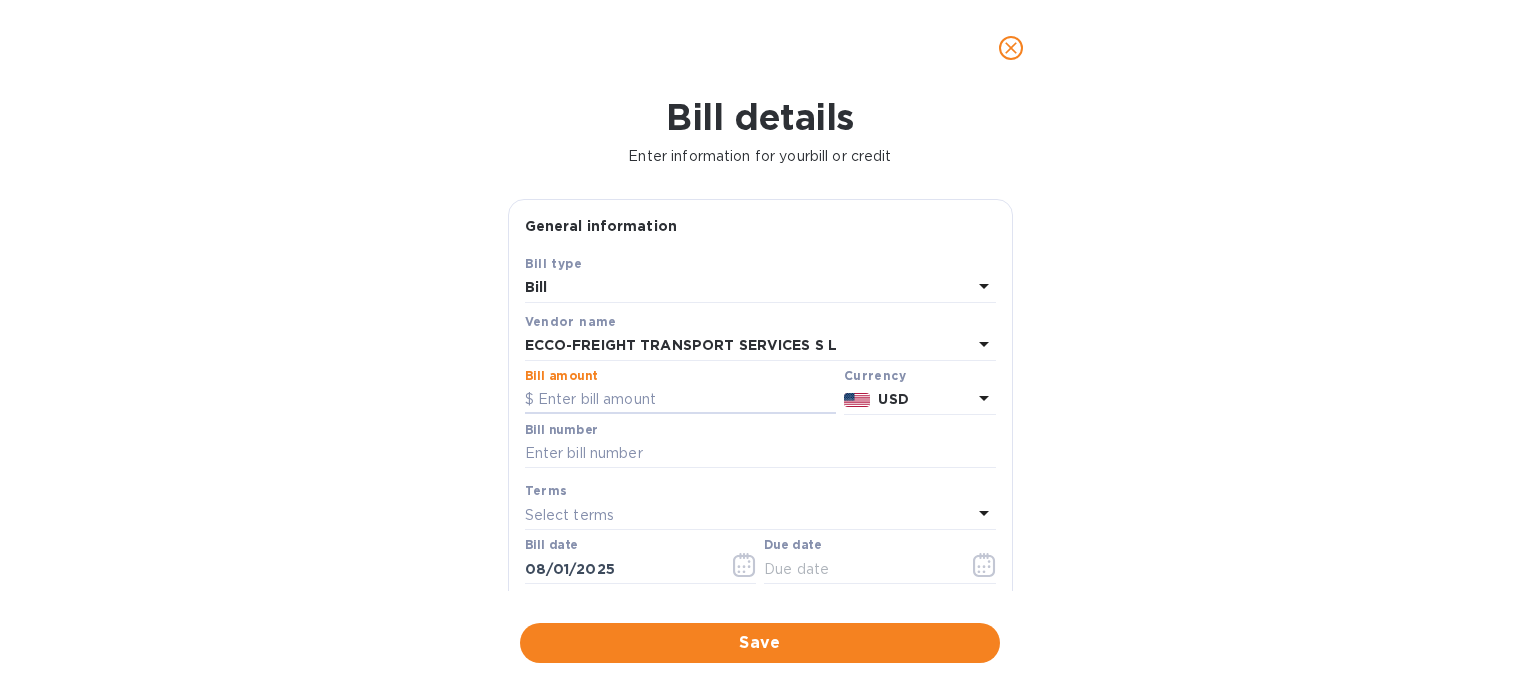 click at bounding box center [857, 399] 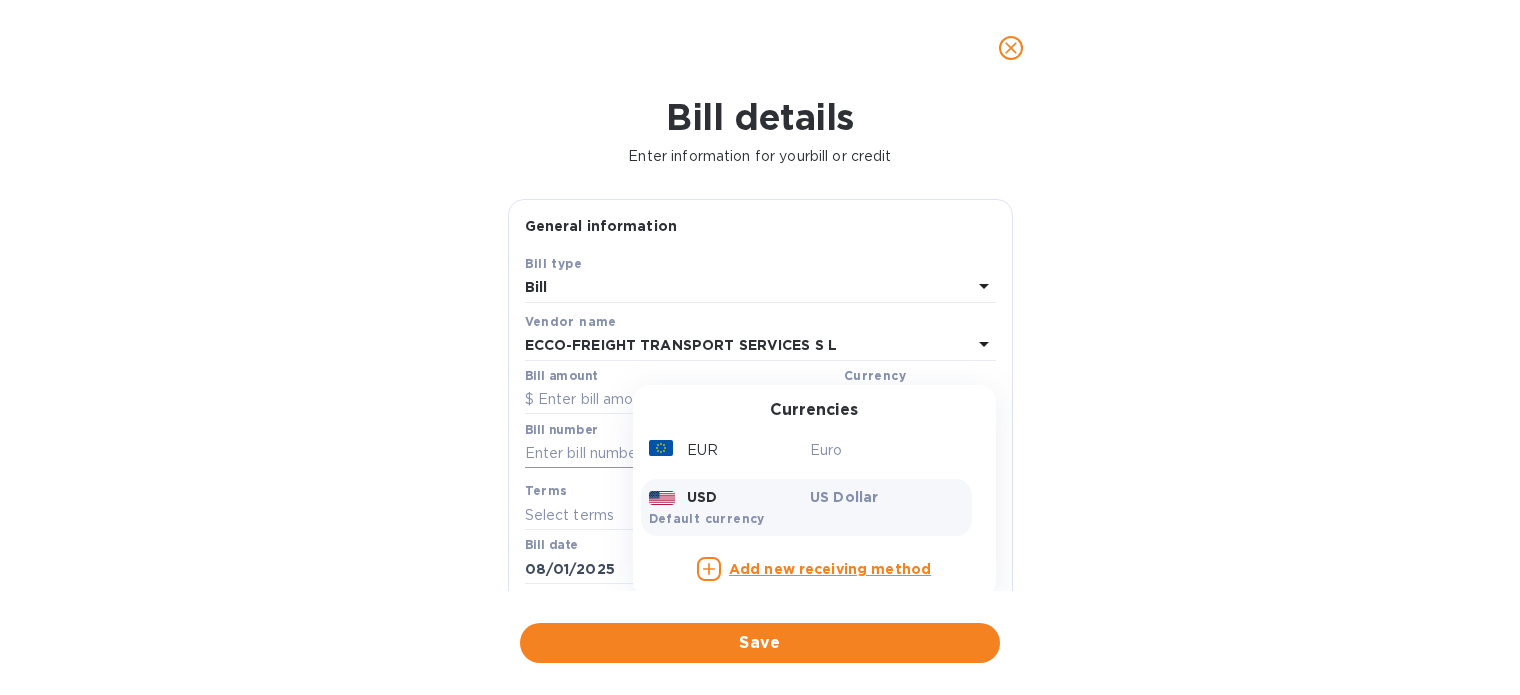 click on "Euro" at bounding box center (887, 450) 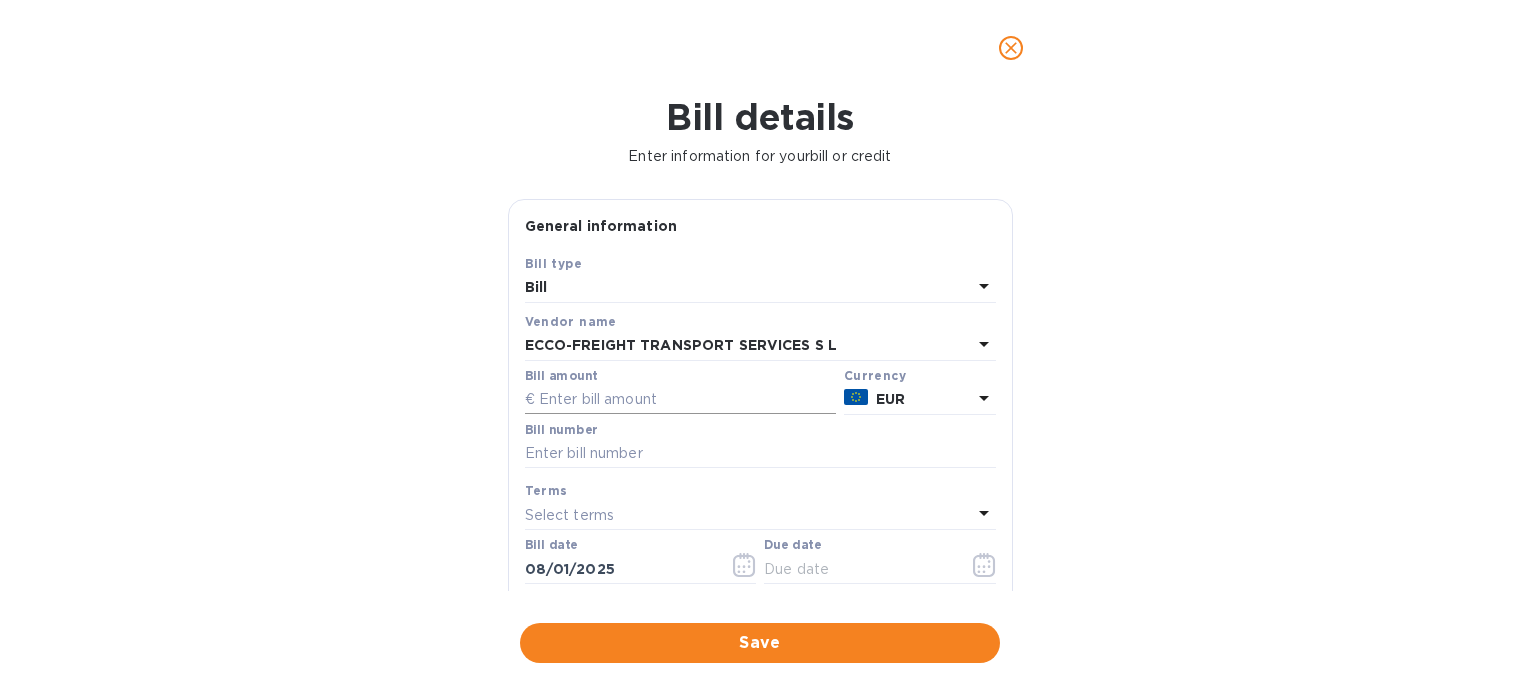 click at bounding box center [680, 400] 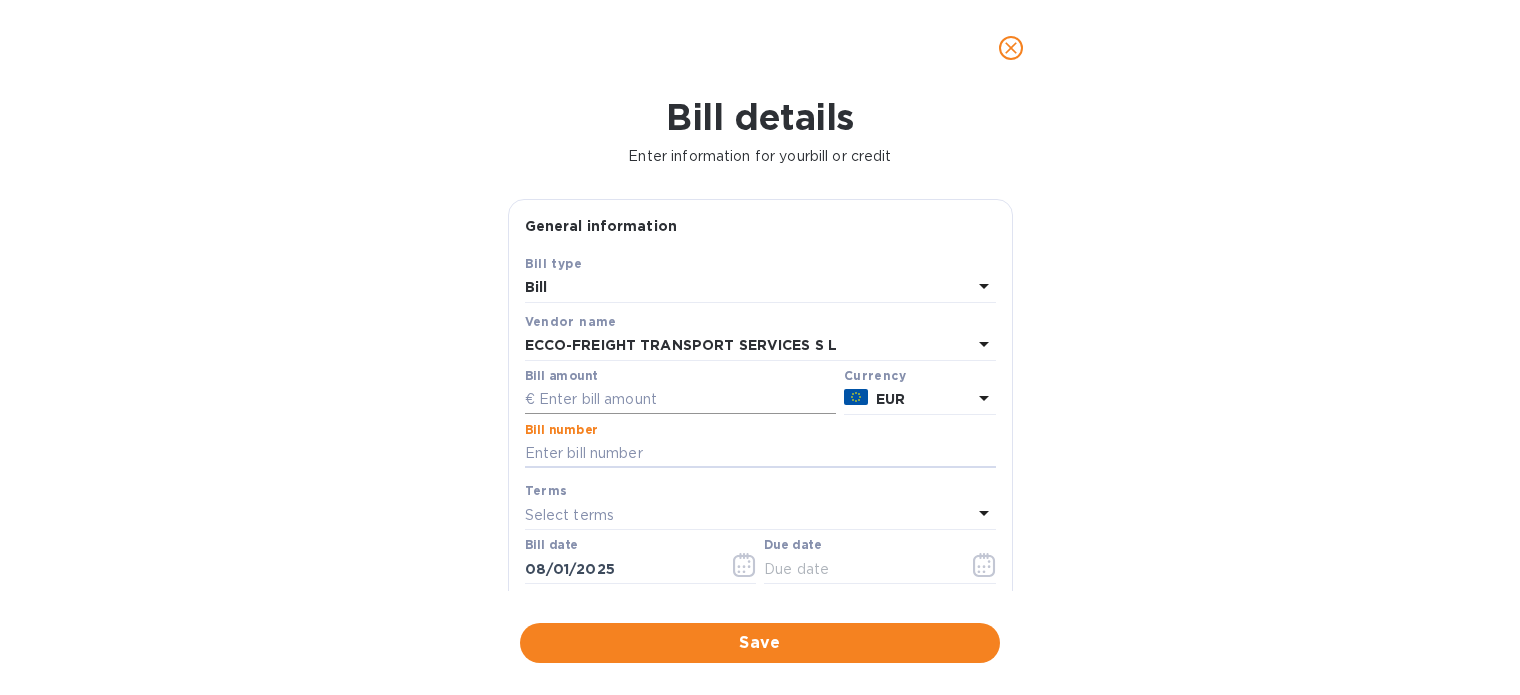 click at bounding box center (680, 400) 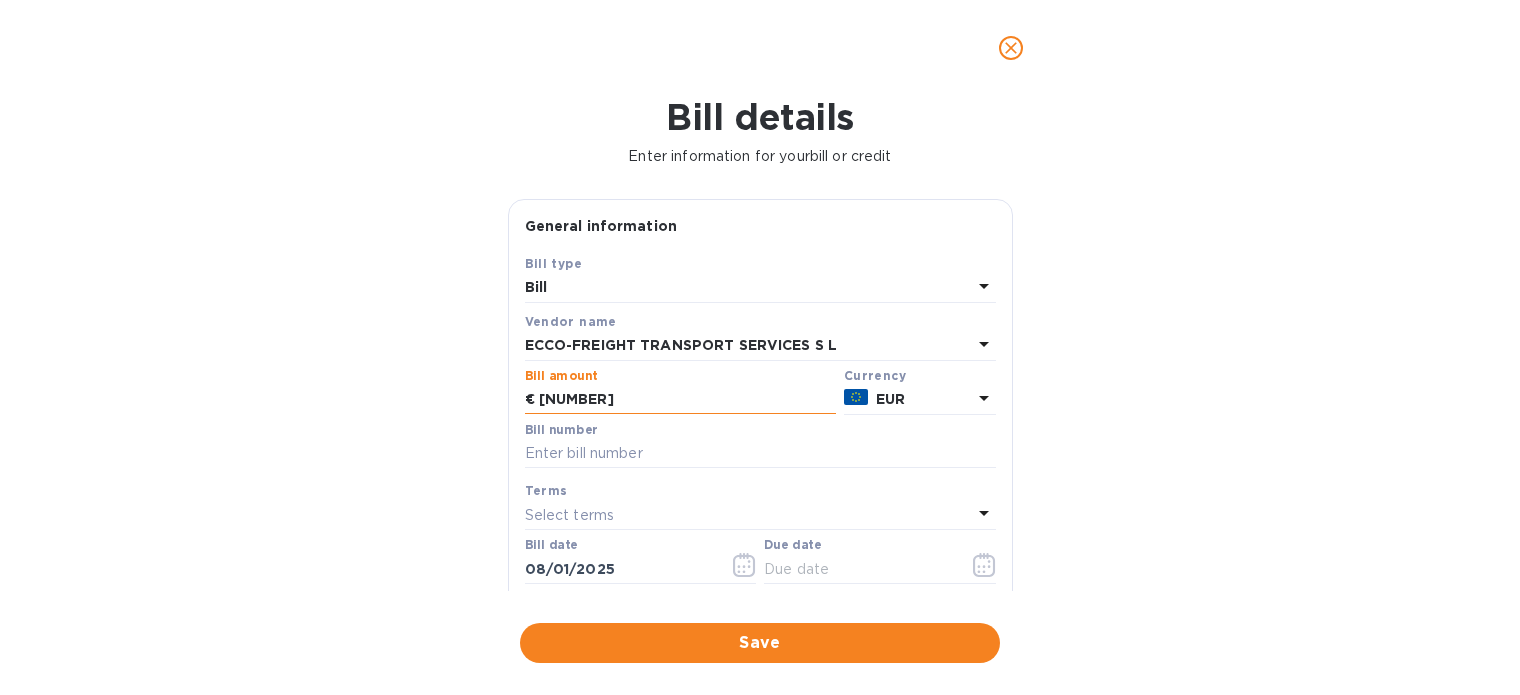 type on "[NUMBER]" 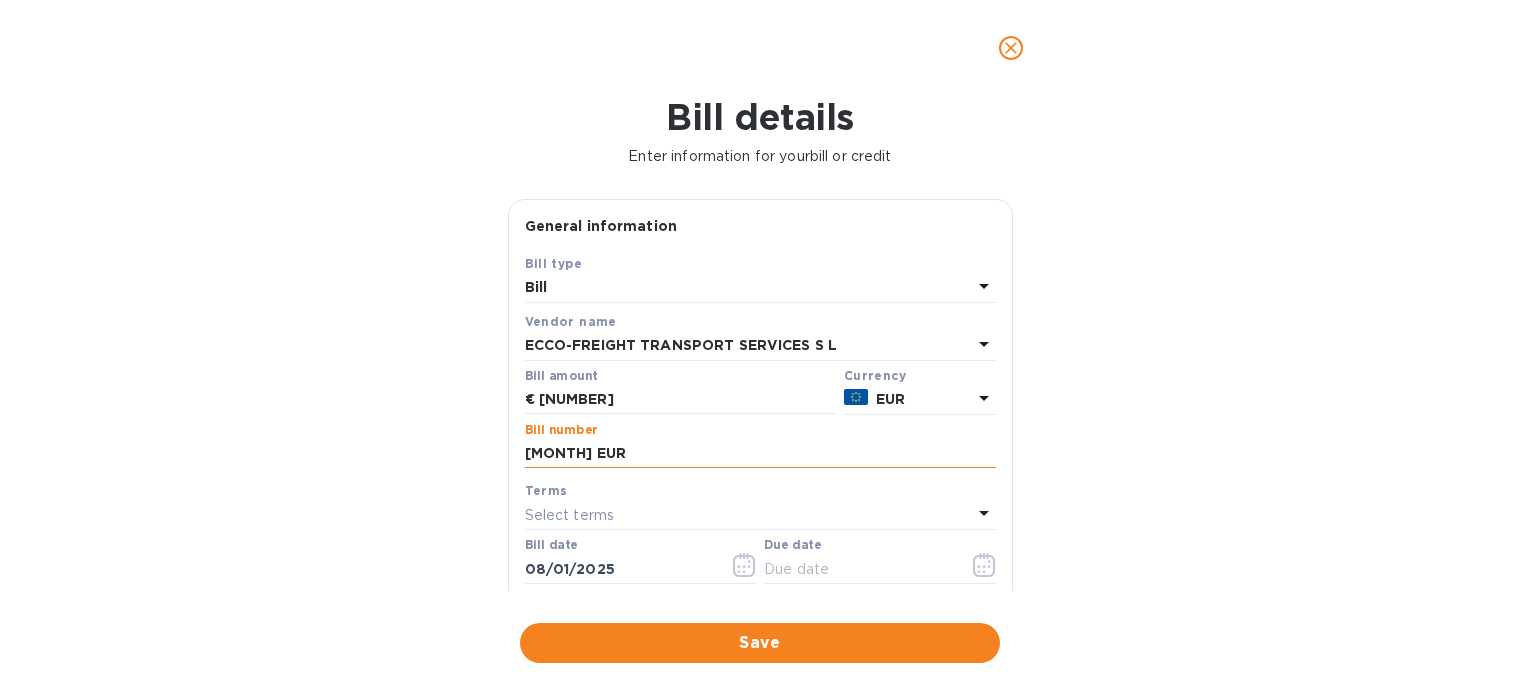 type on "[MONTH] EUR" 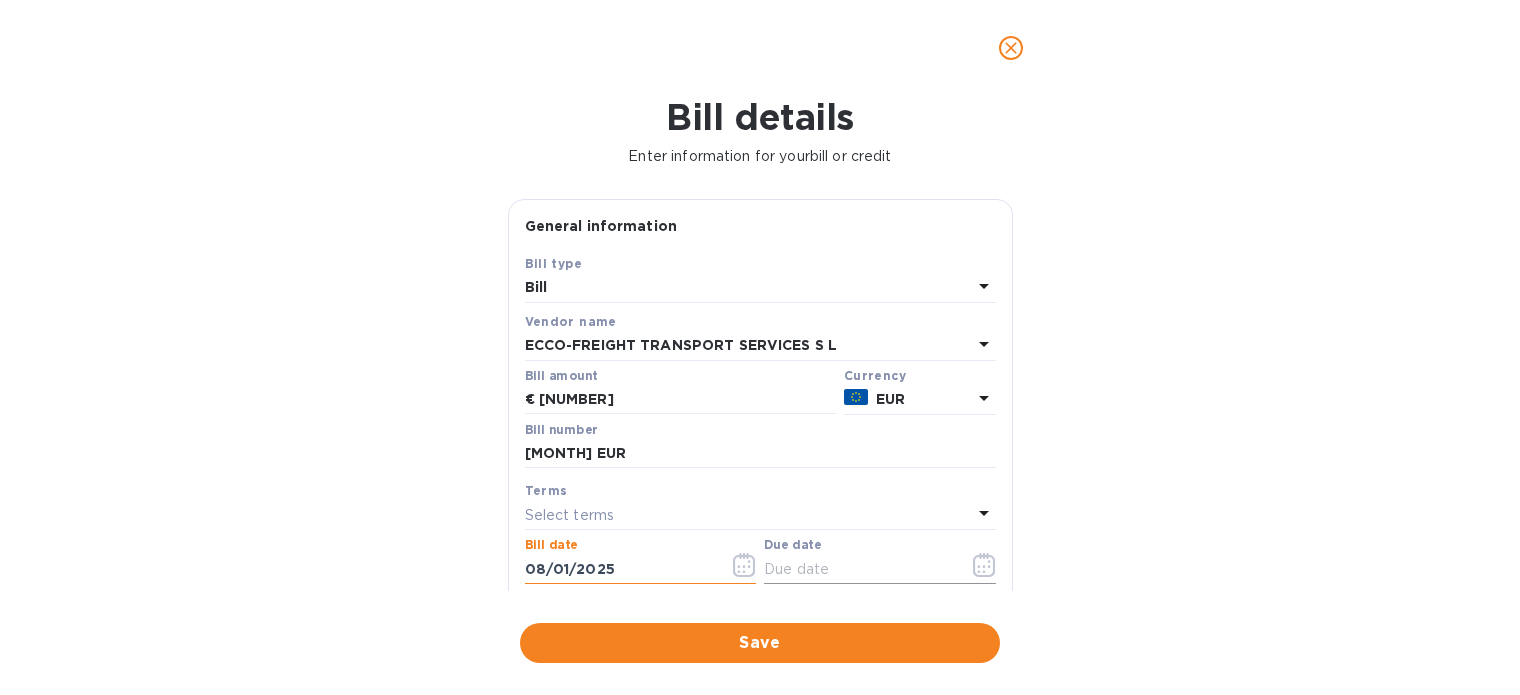 drag, startPoint x: 833, startPoint y: 576, endPoint x: 853, endPoint y: 569, distance: 21.189621 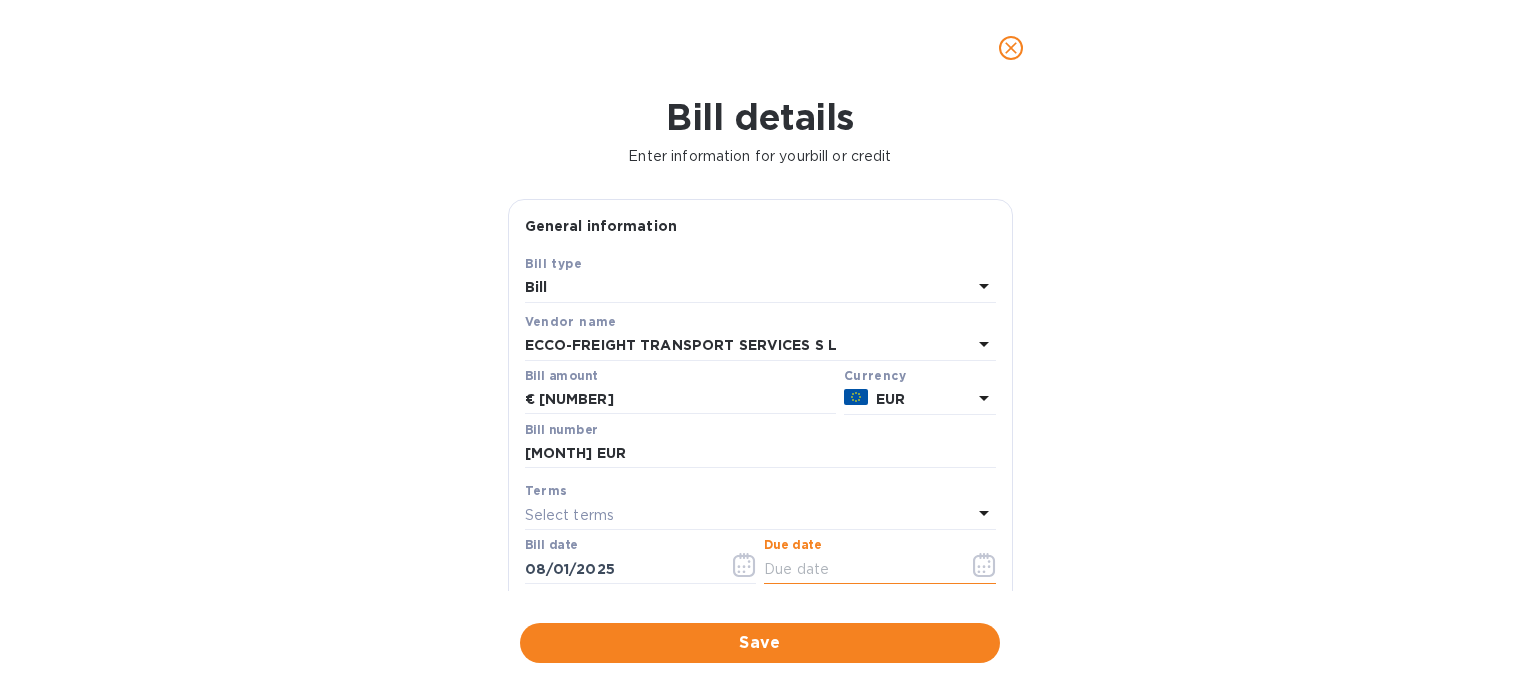 click 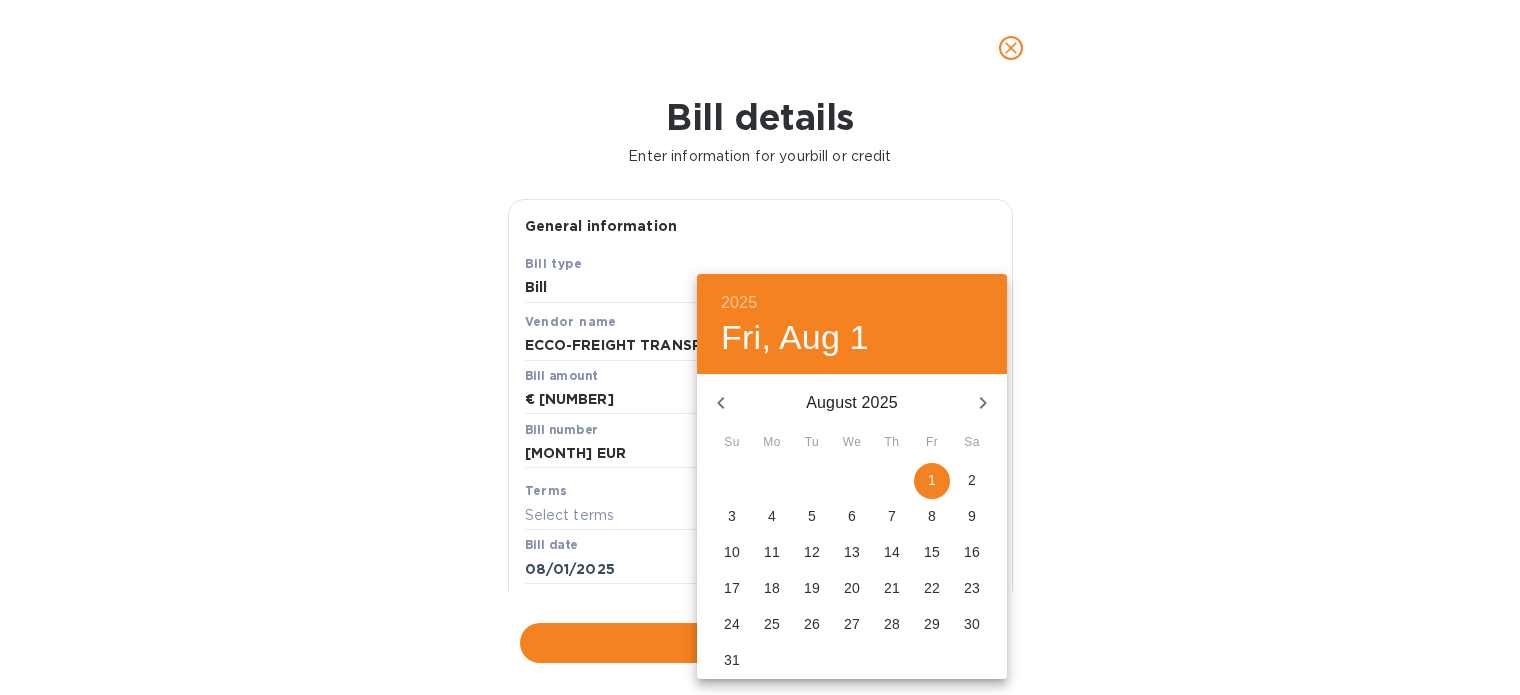 click on "1" at bounding box center [932, 480] 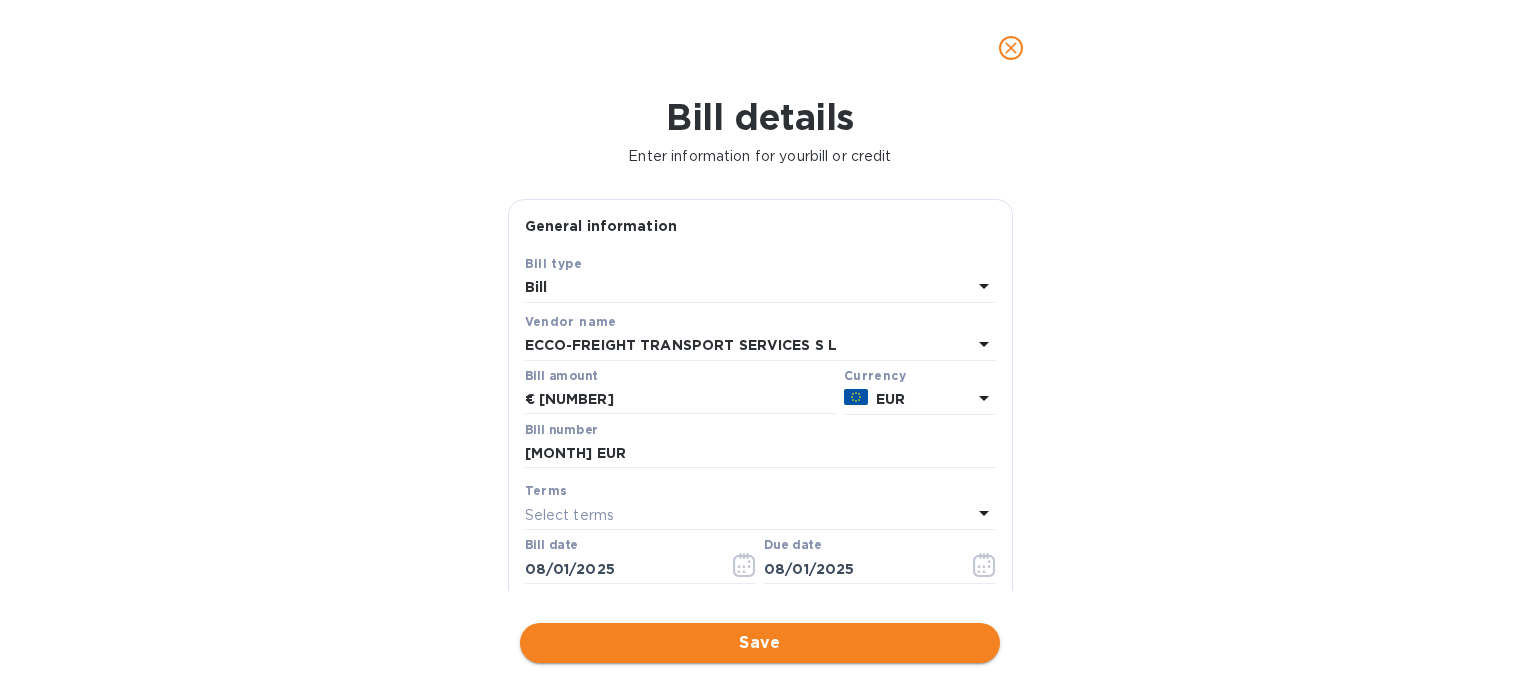 drag, startPoint x: 1083, startPoint y: 481, endPoint x: 920, endPoint y: 627, distance: 218.82642 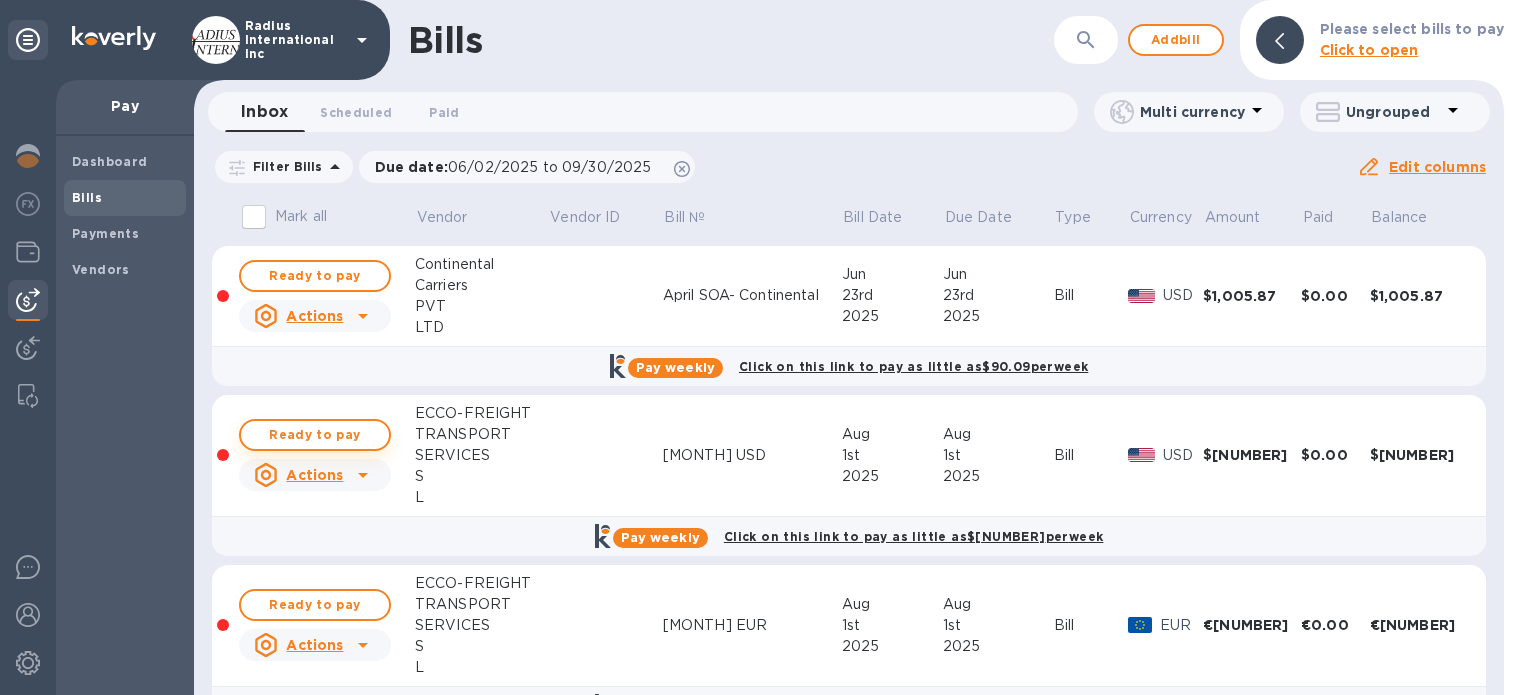 click on "Ready to pay" at bounding box center [315, 435] 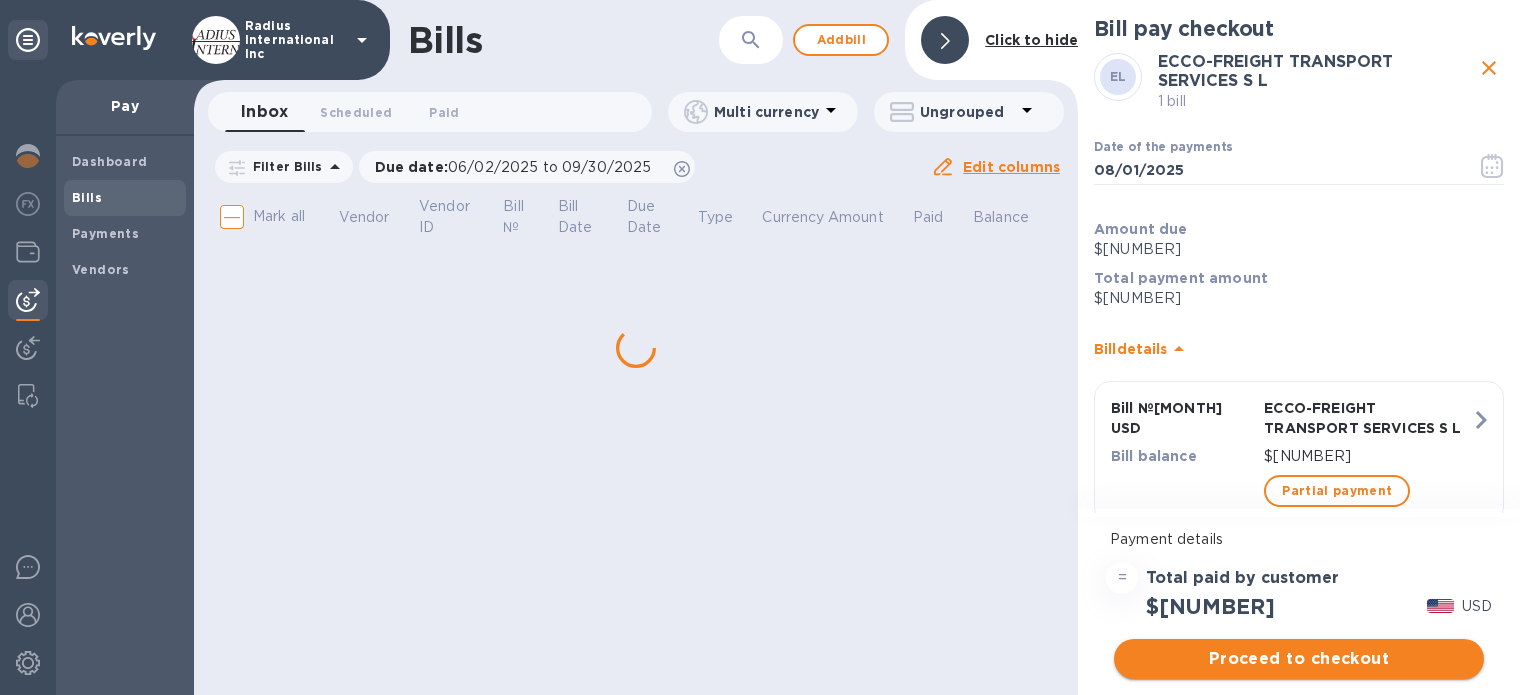 click on "Proceed to checkout" at bounding box center [1299, 659] 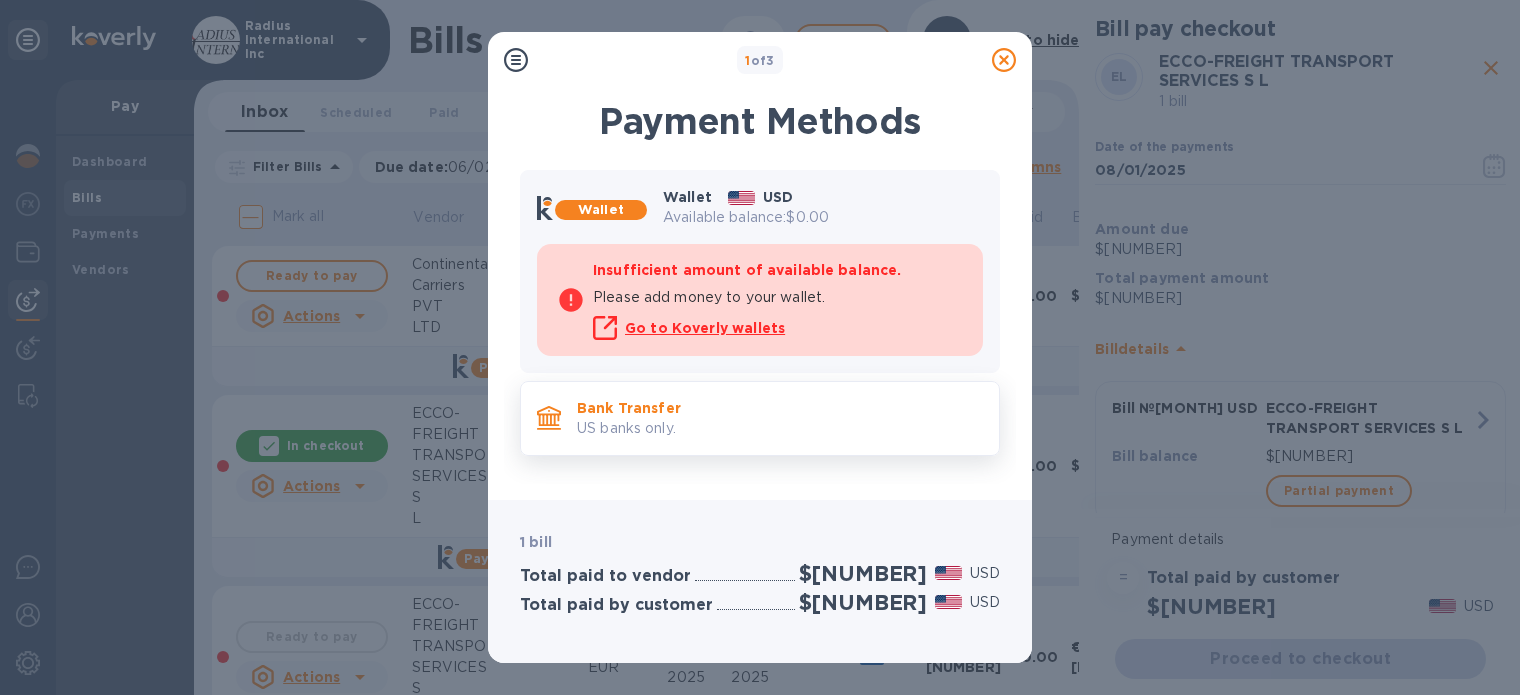 click on "Bank Transfer" at bounding box center [780, 408] 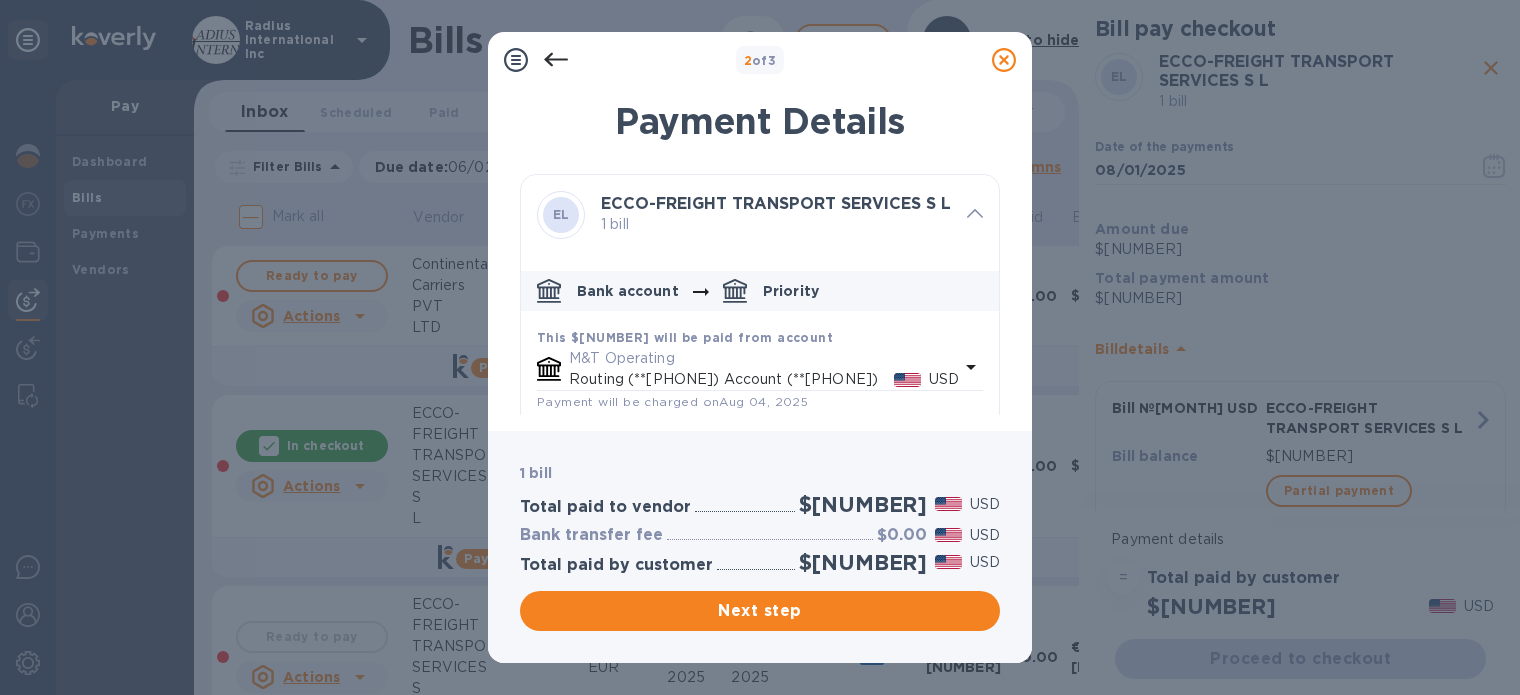 drag, startPoint x: 636, startPoint y: 613, endPoint x: 504, endPoint y: 611, distance: 132.01515 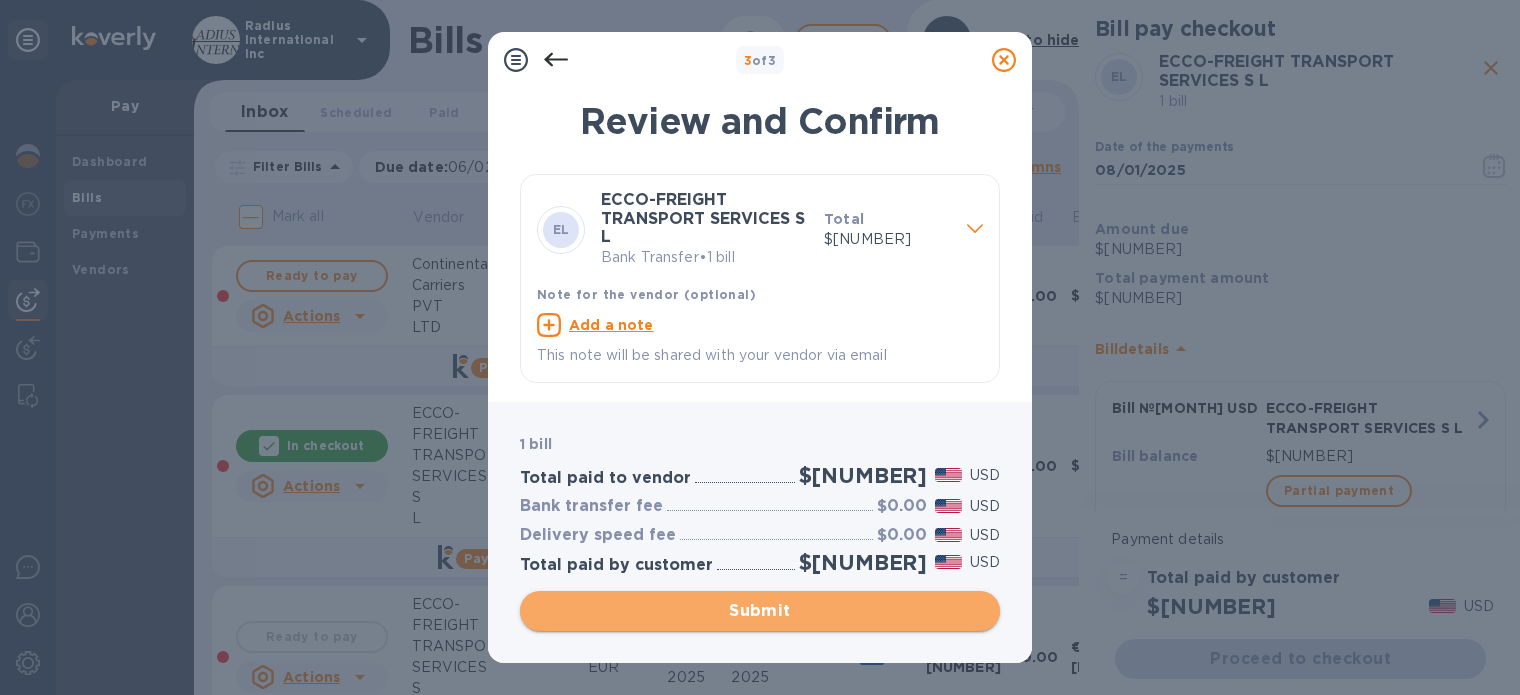 drag, startPoint x: 851, startPoint y: 615, endPoint x: 915, endPoint y: 524, distance: 111.25197 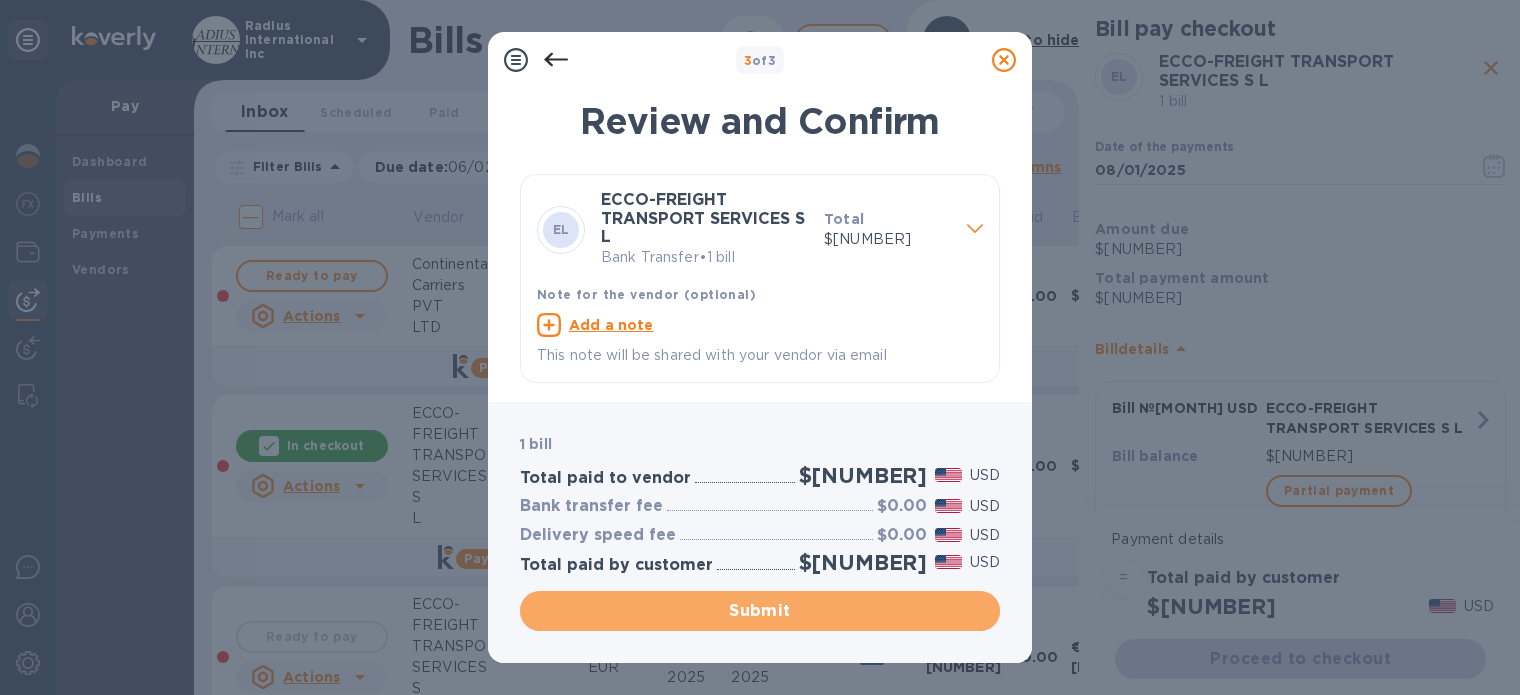click on "Submit" at bounding box center [760, 611] 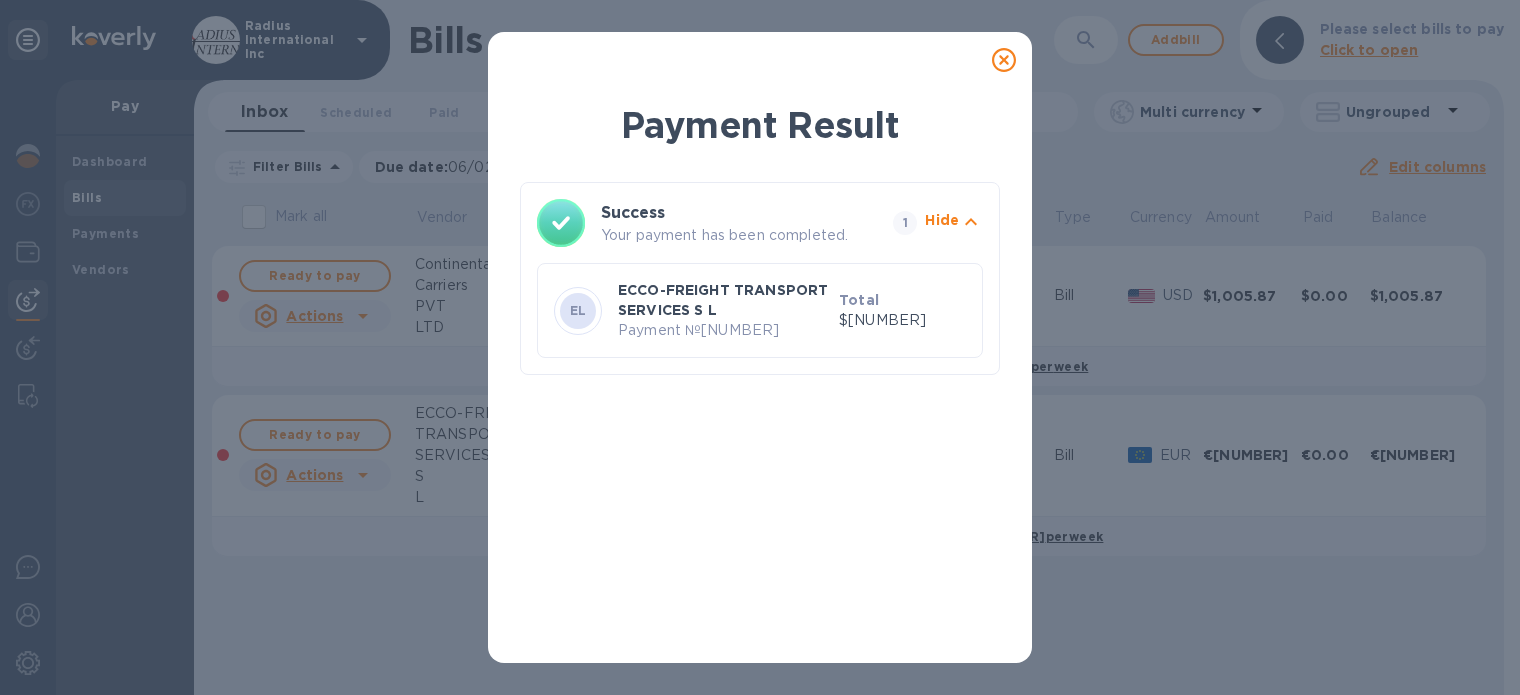 drag, startPoint x: 1002, startPoint y: 58, endPoint x: 581, endPoint y: 137, distance: 428.348 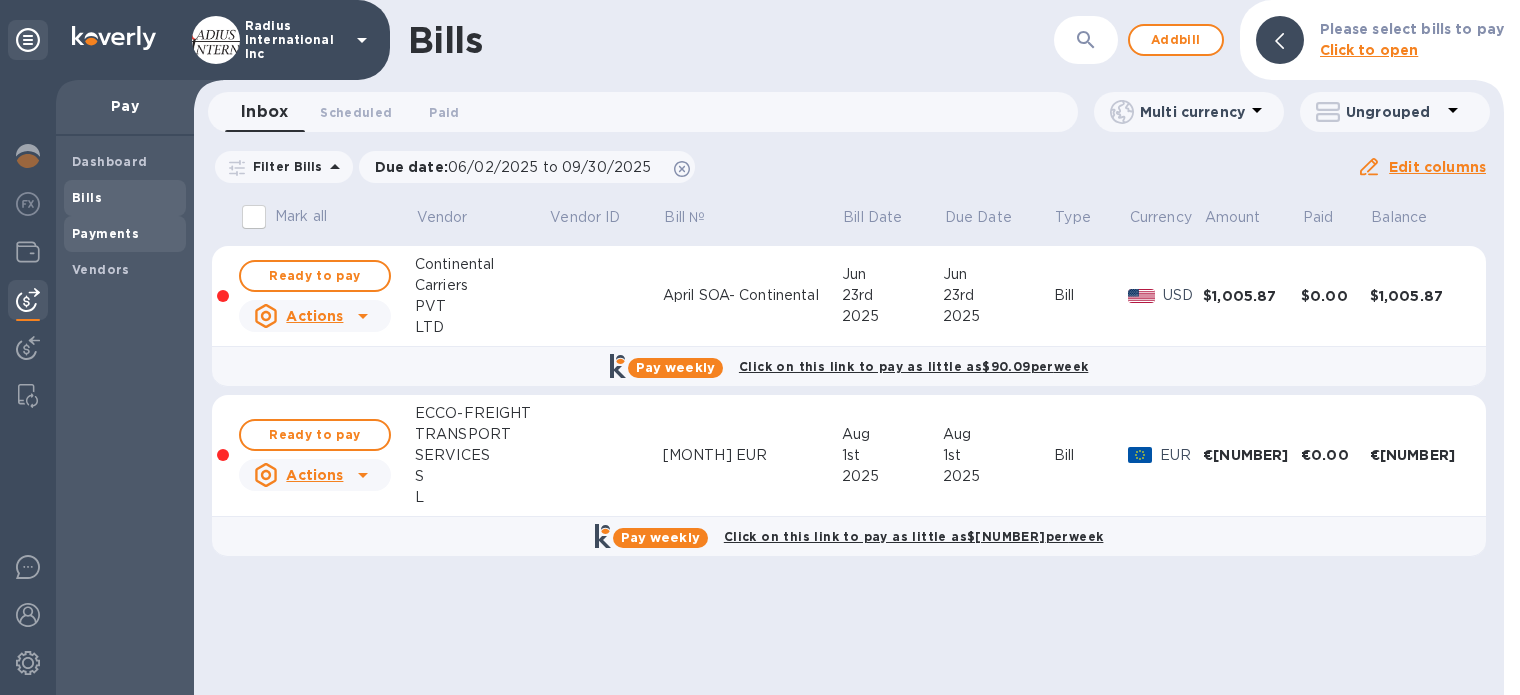 click on "Payments" at bounding box center (125, 234) 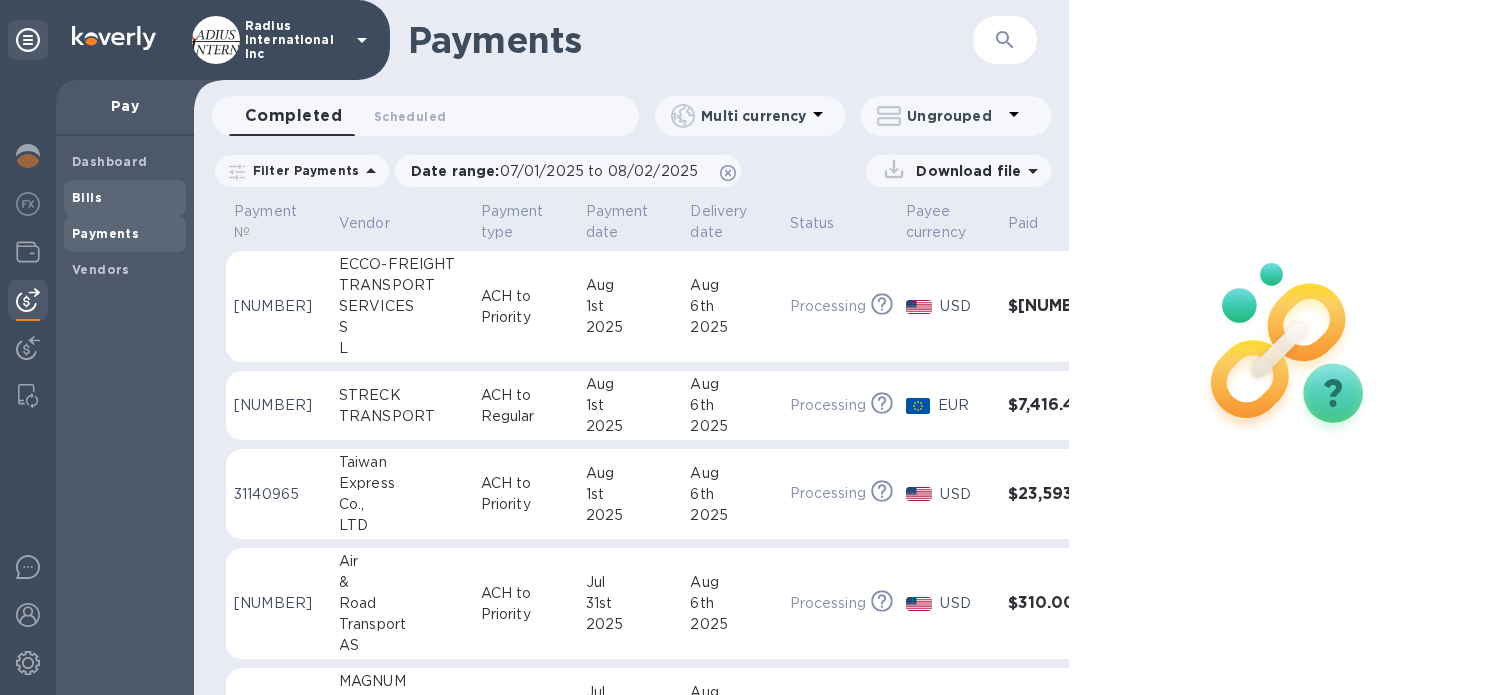 click on "Bills" at bounding box center (125, 198) 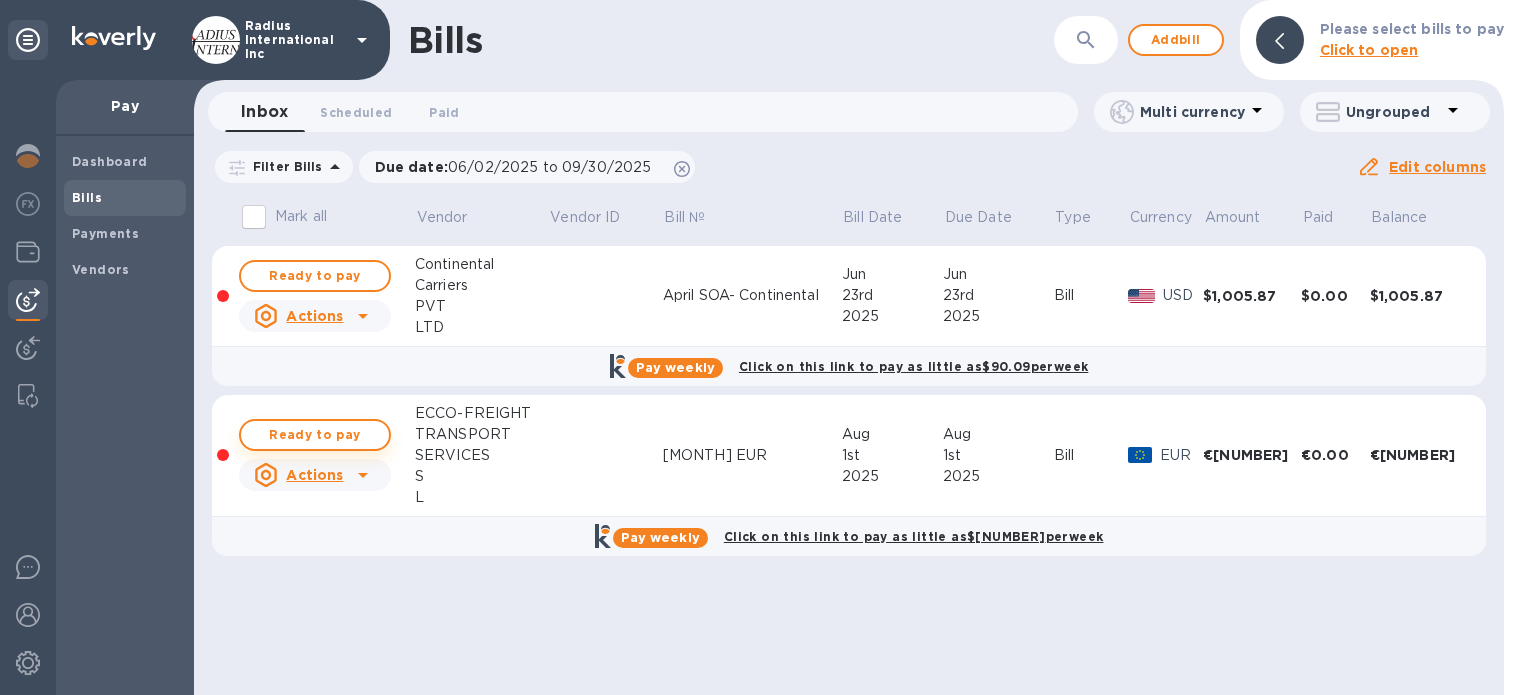click on "Ready to pay" at bounding box center (315, 435) 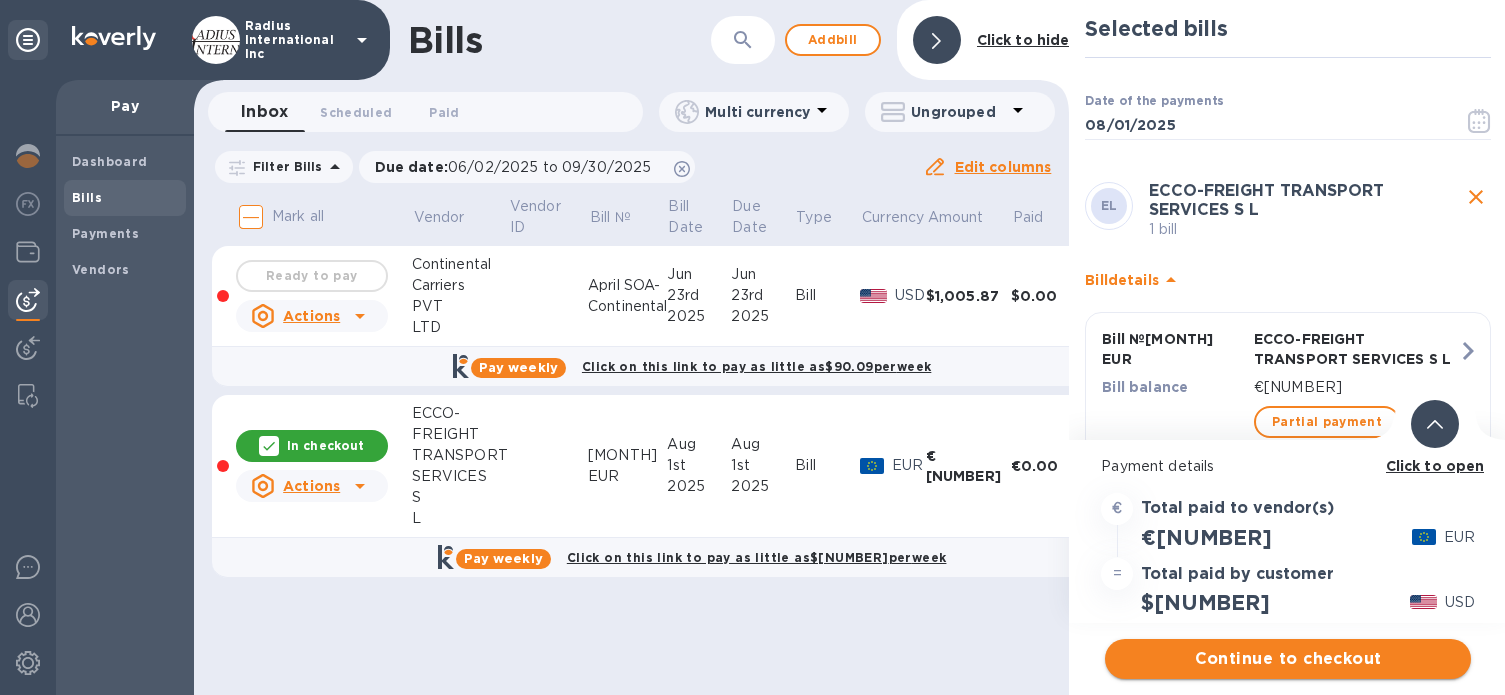 click on "Continue to checkout" at bounding box center (1288, 659) 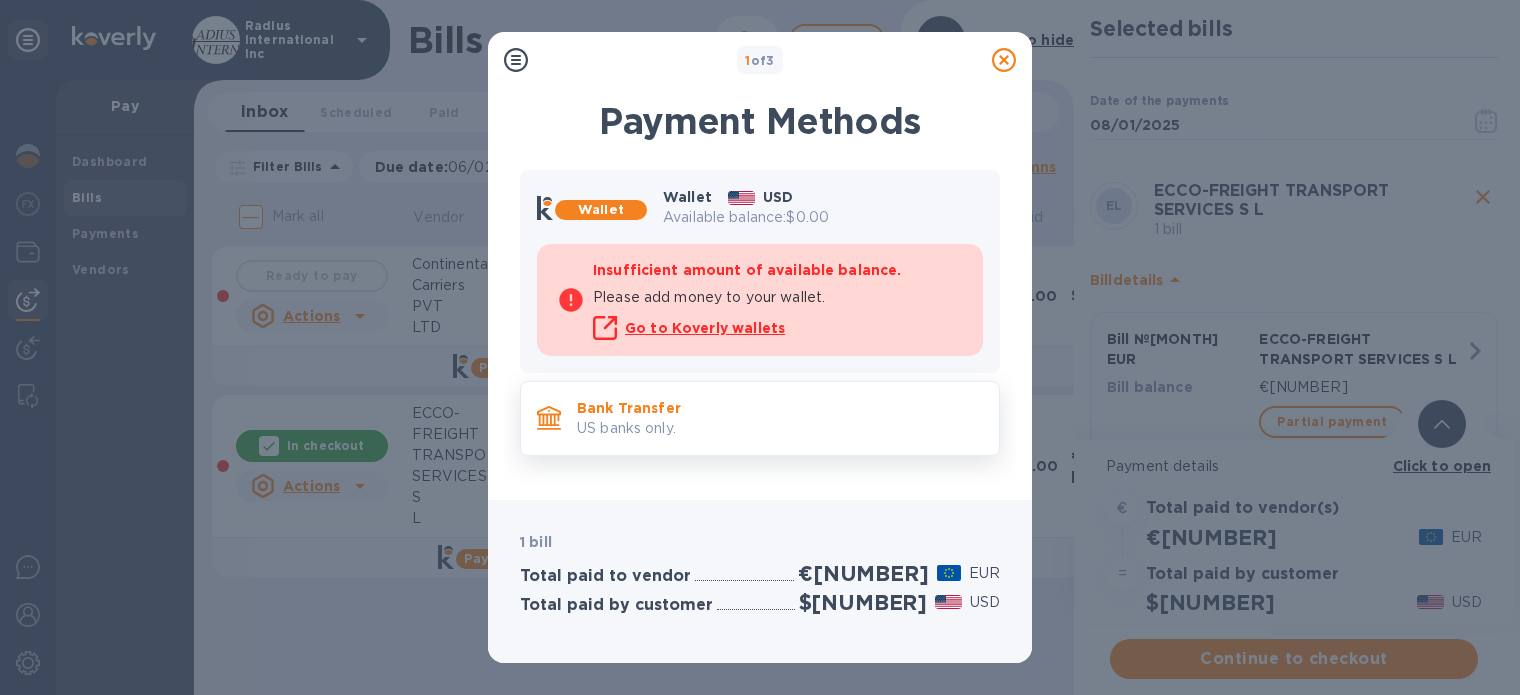 click on "US banks only." at bounding box center (780, 428) 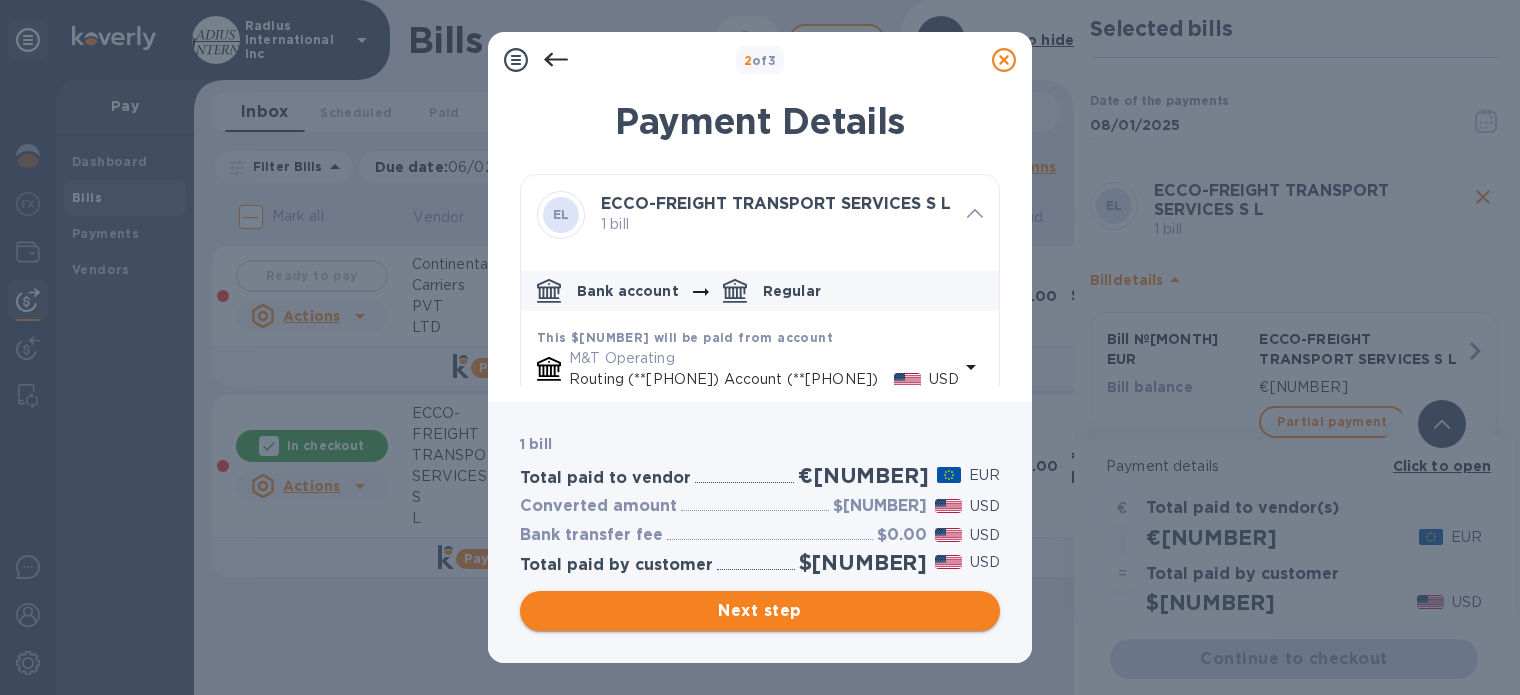 click on "Next step" at bounding box center (760, 611) 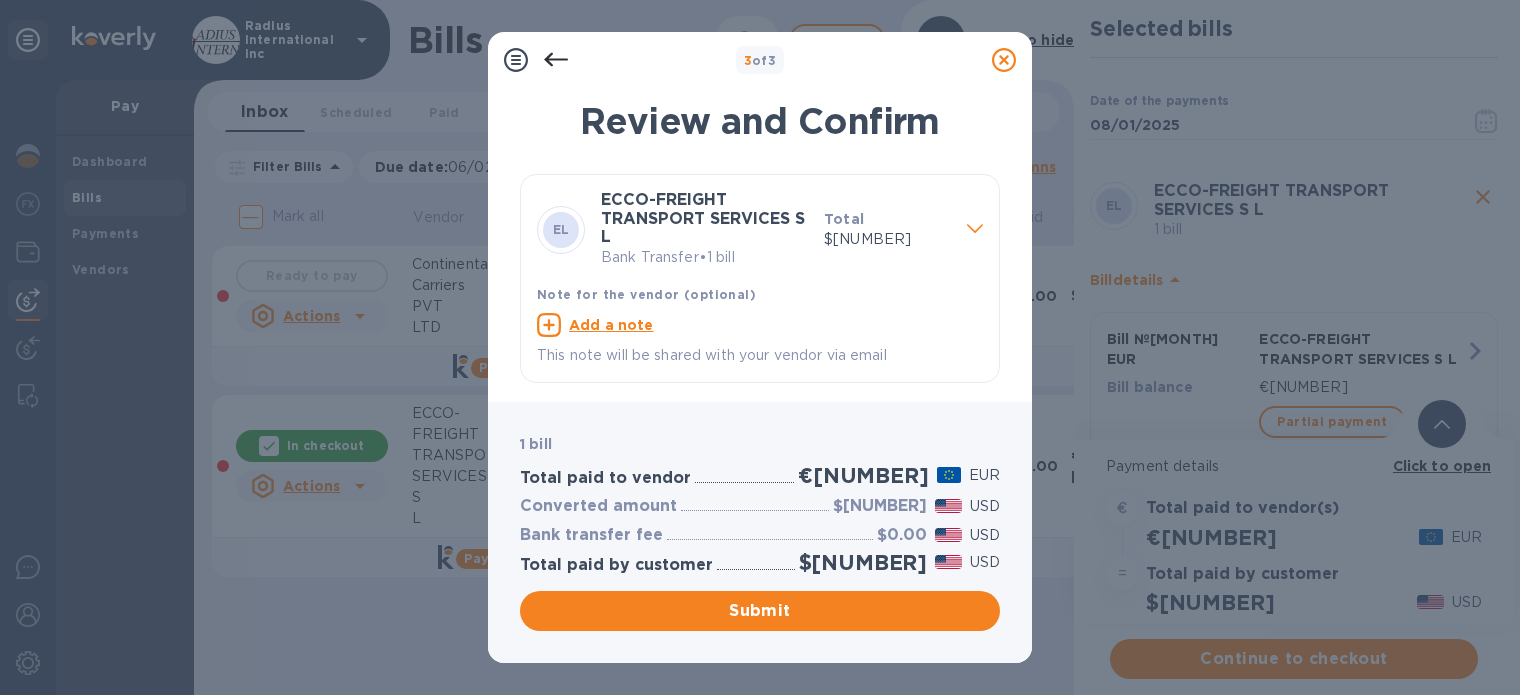 drag, startPoint x: 888, startPoint y: 605, endPoint x: 1023, endPoint y: 539, distance: 150.26976 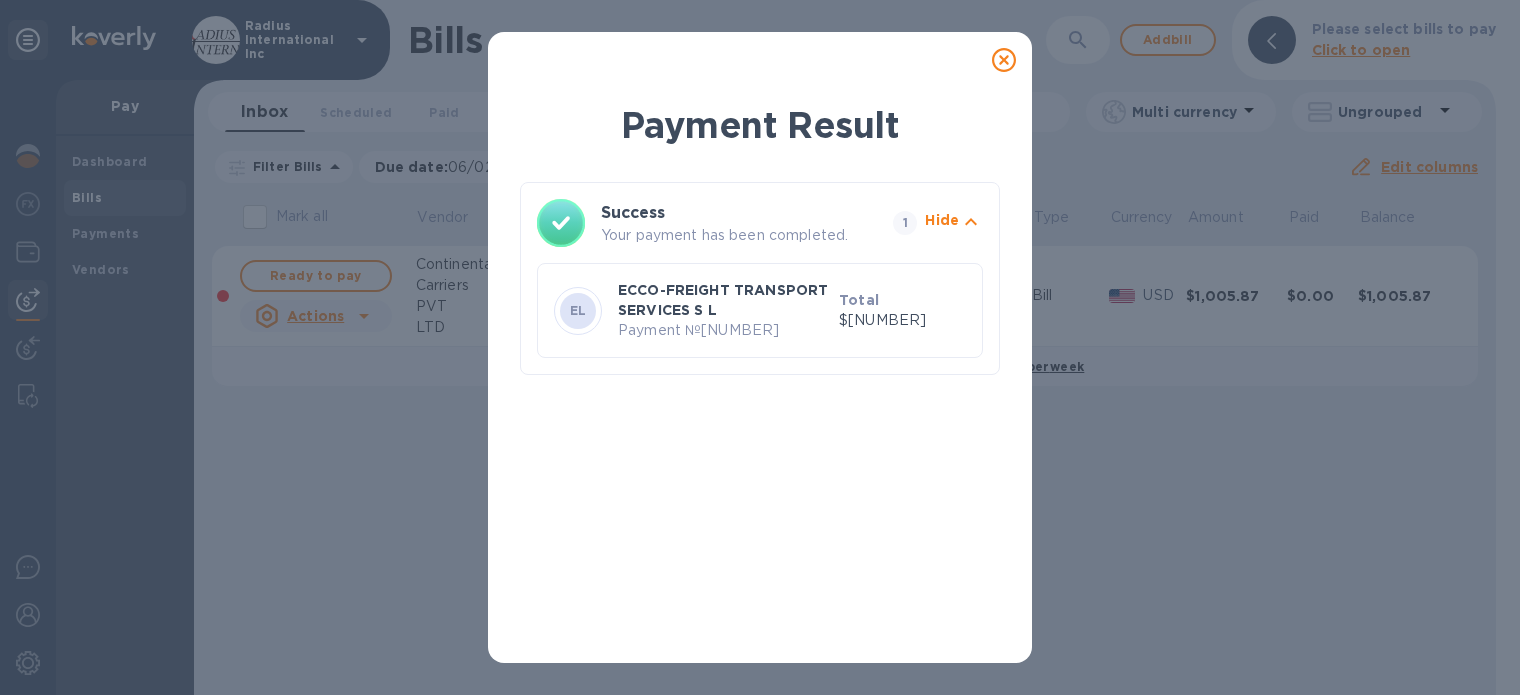 click 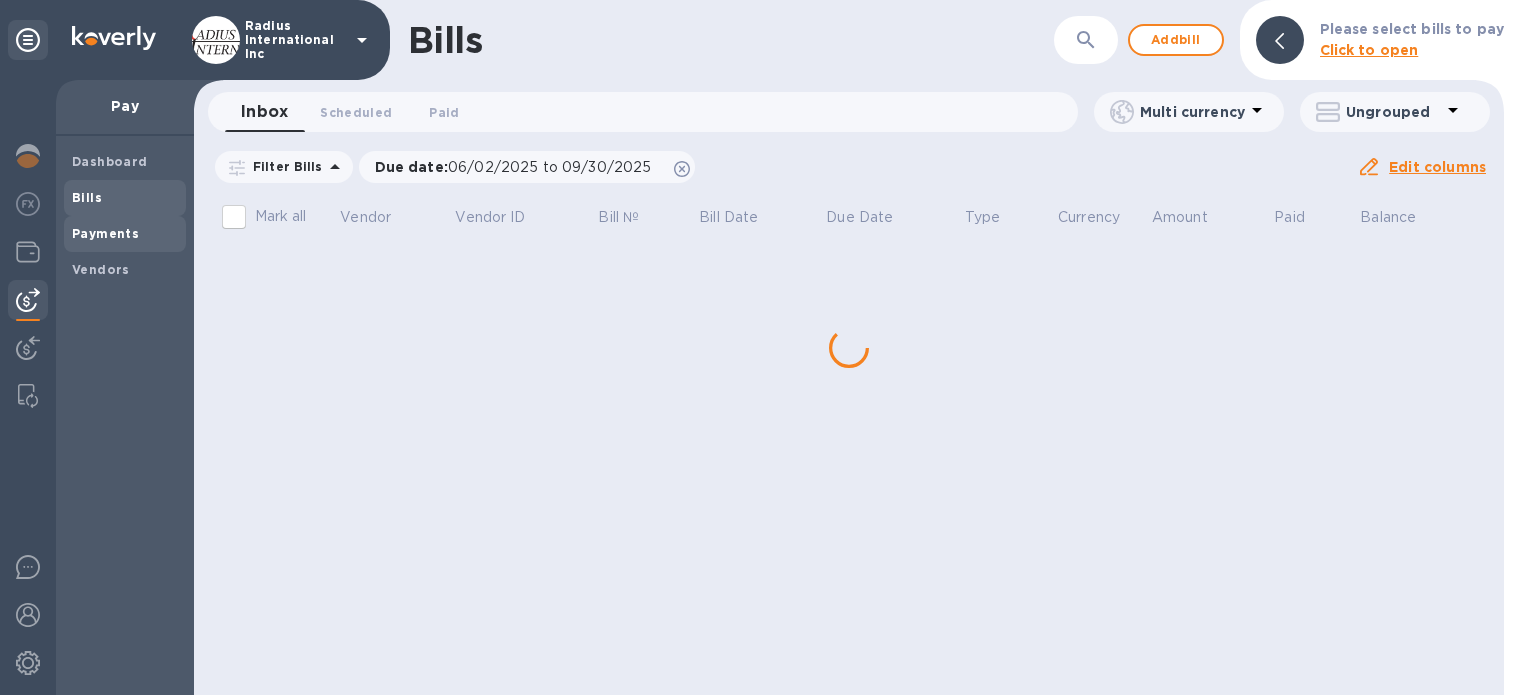 click on "Payments" at bounding box center [125, 234] 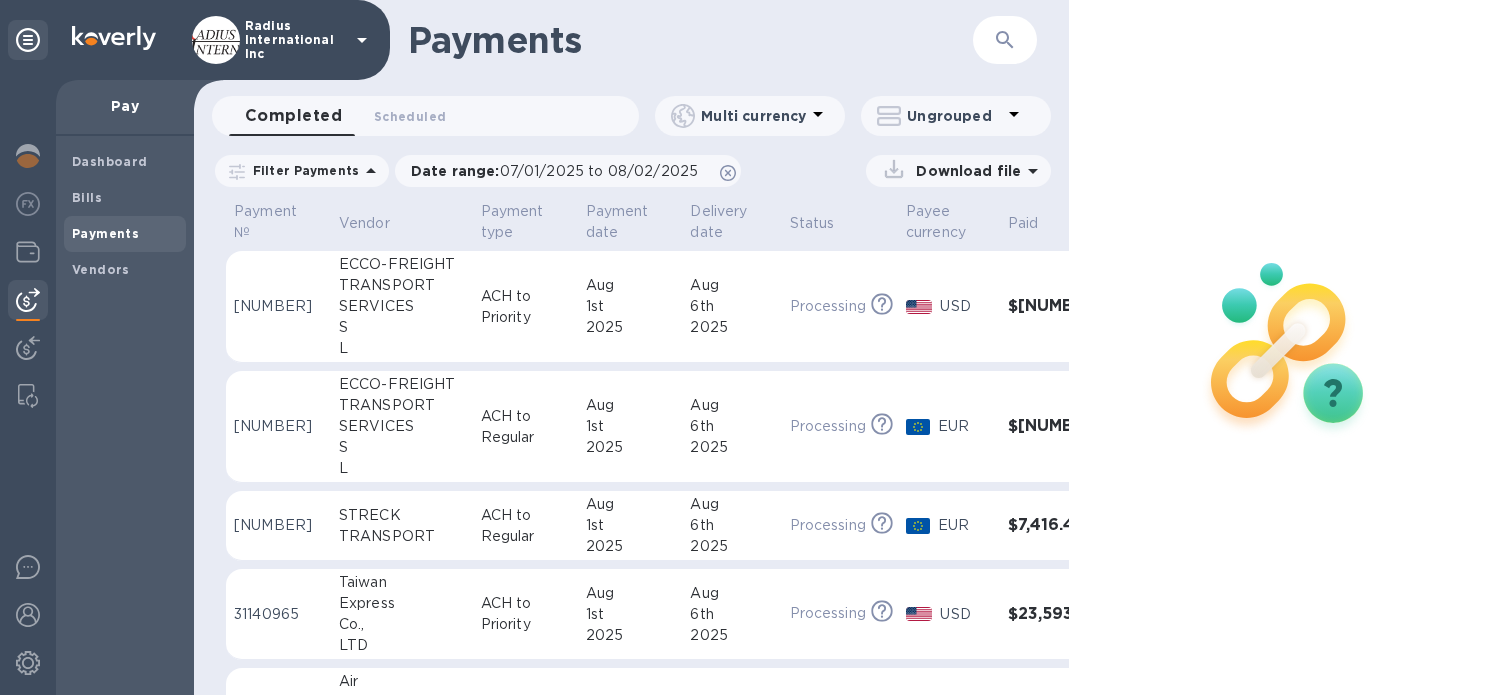click on "ECCO-FREIGHT TRANSPORT SERVICES S L" at bounding box center (402, 307) 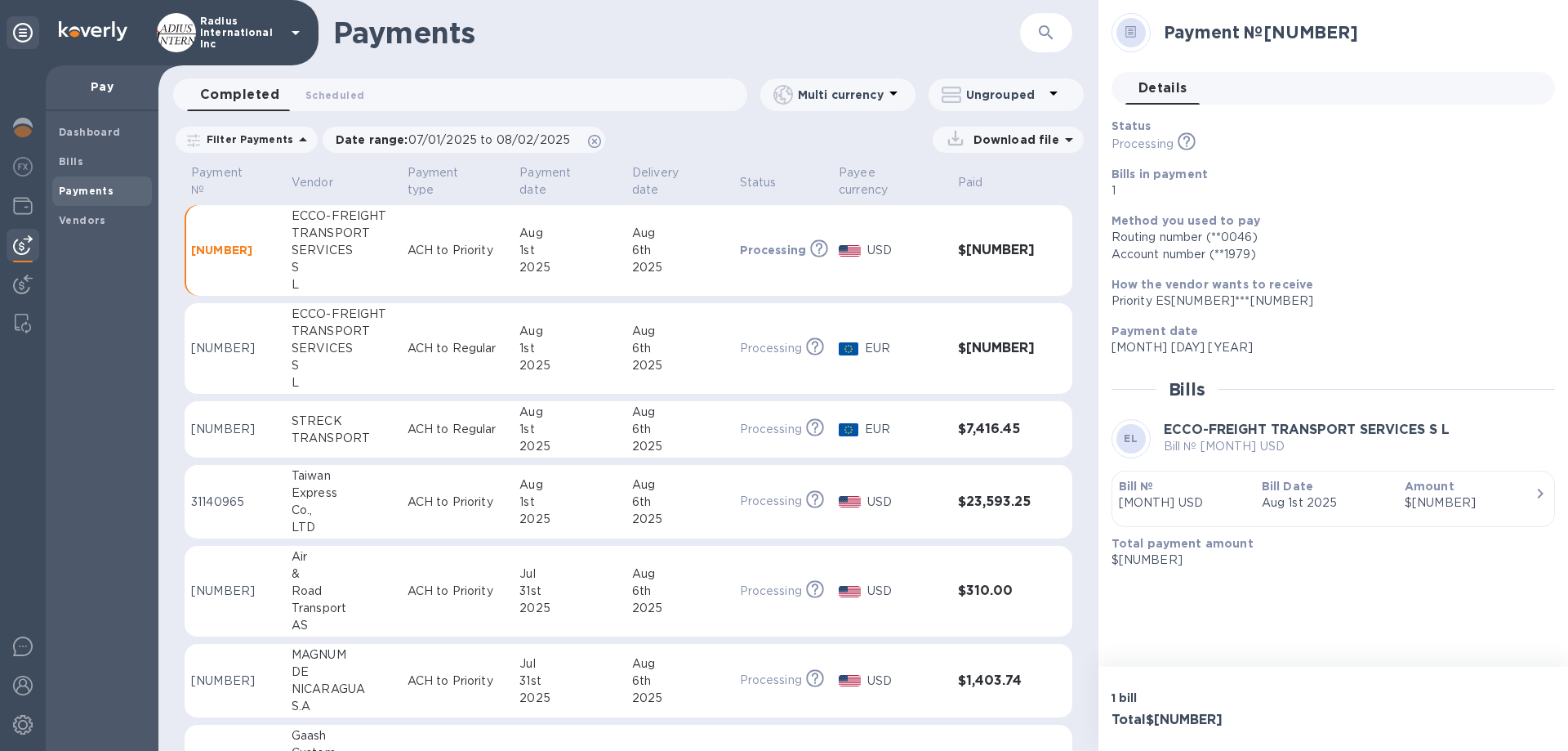 drag, startPoint x: 992, startPoint y: 258, endPoint x: 1015, endPoint y: 258, distance: 23 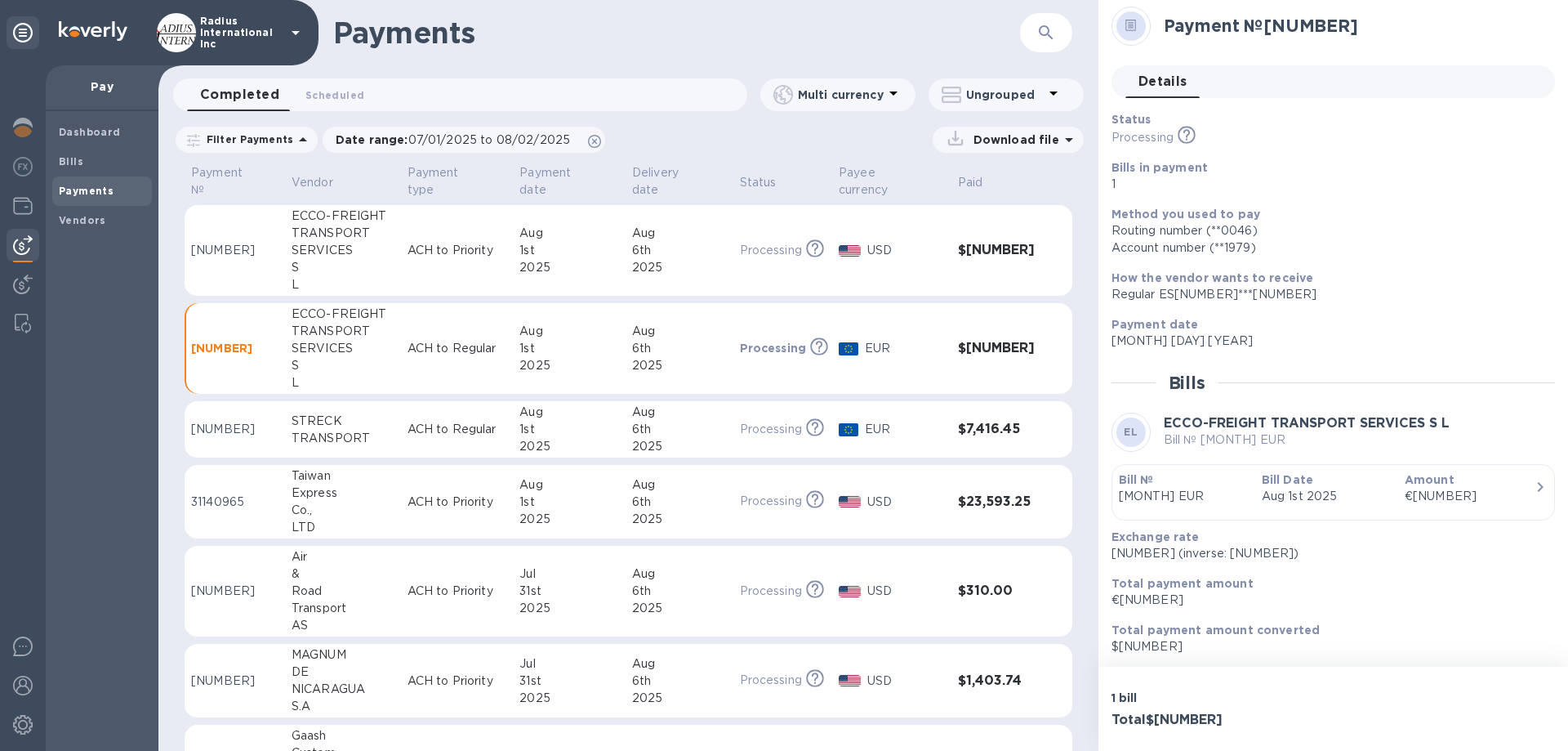 scroll, scrollTop: 8, scrollLeft: 0, axis: vertical 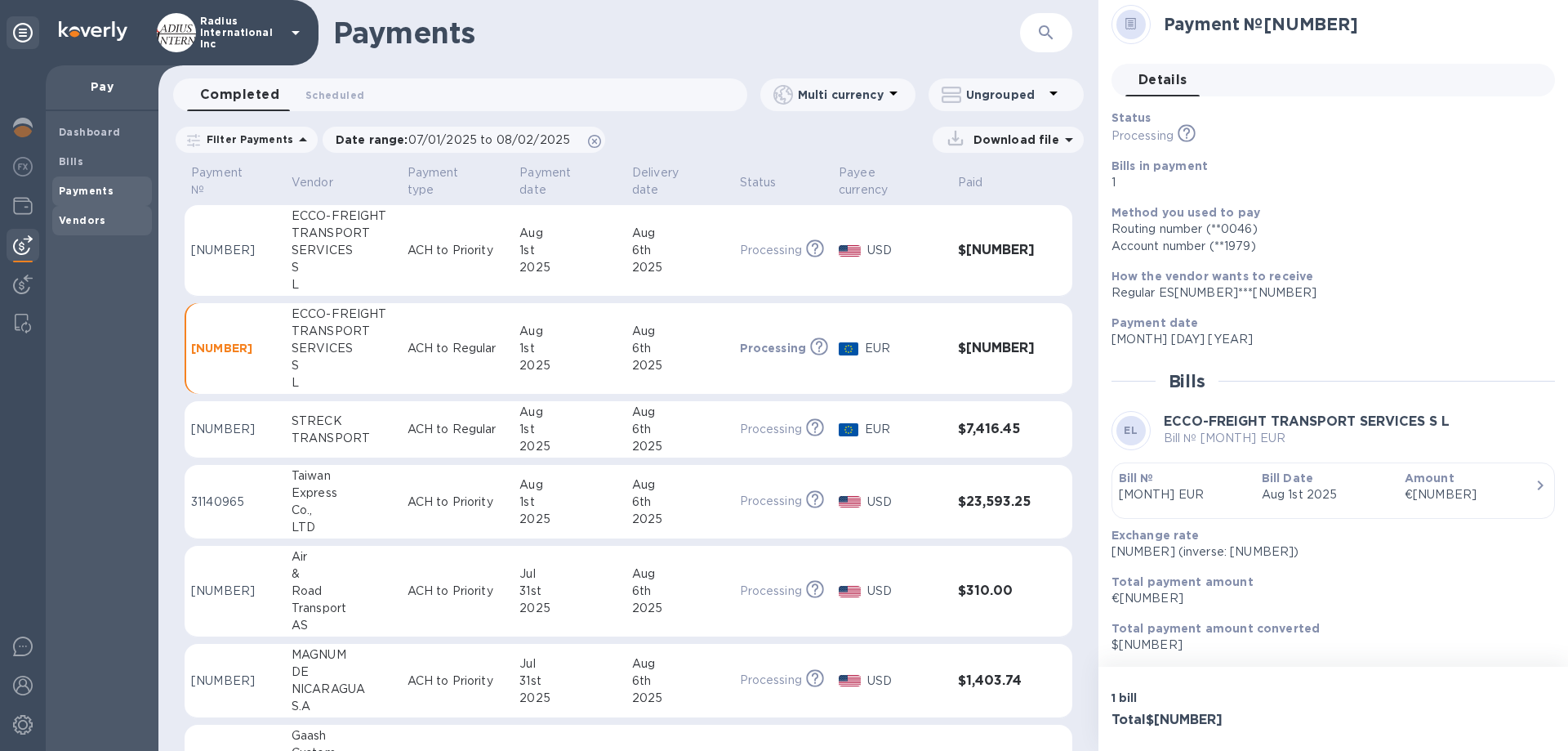 click on "Vendors" at bounding box center (82, 220) 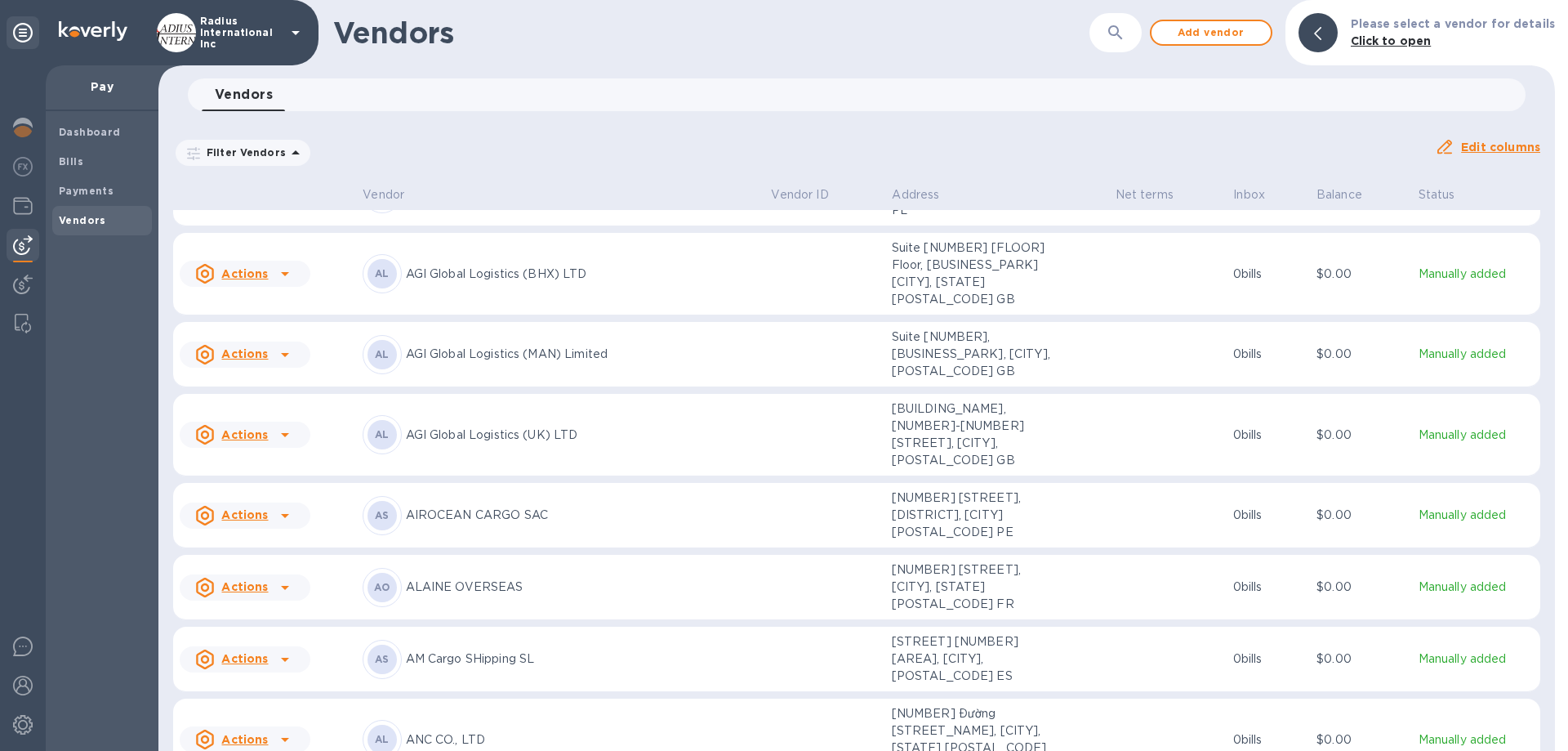 scroll, scrollTop: 490, scrollLeft: 0, axis: vertical 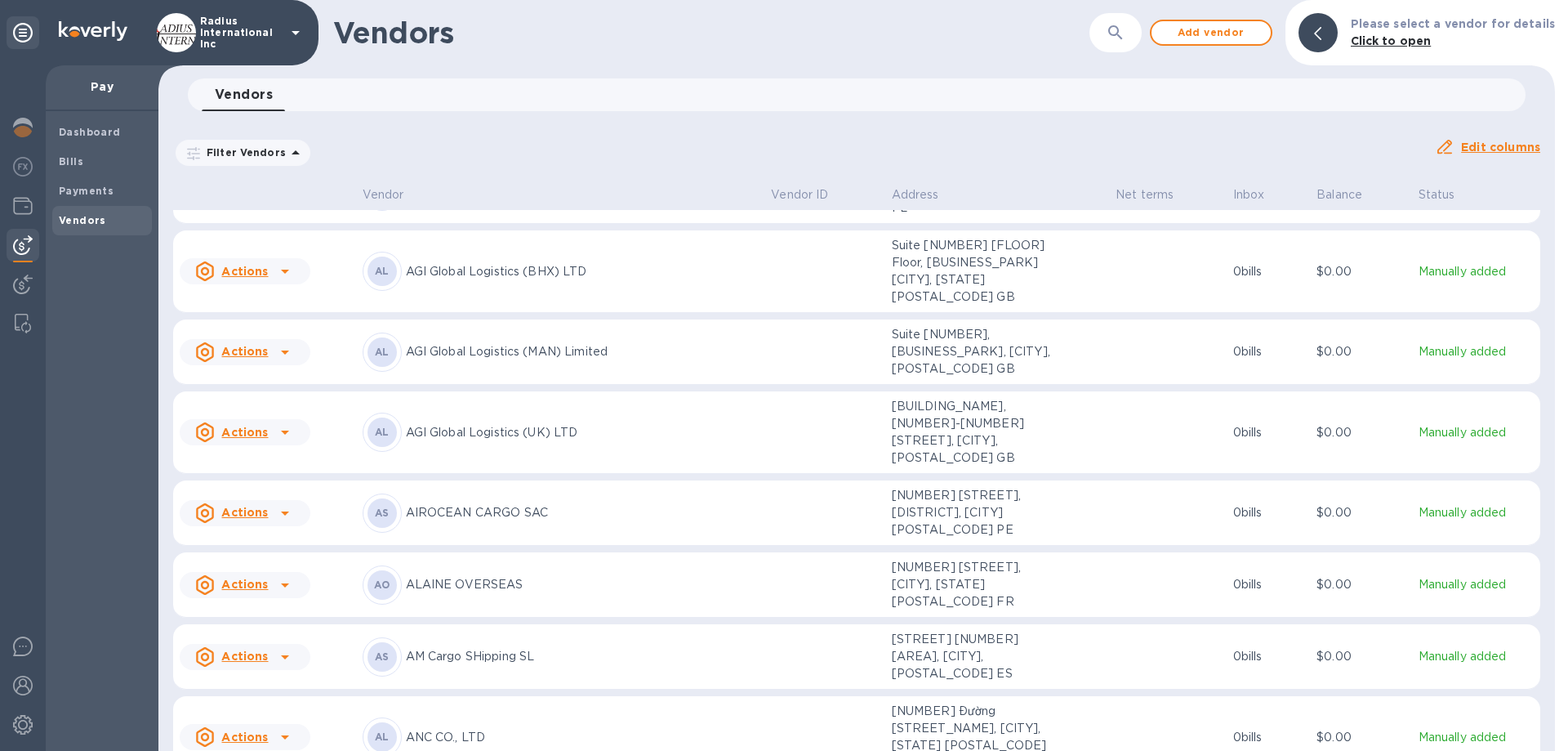 click on "AM Cargo SHipping SL" at bounding box center [582, 656] 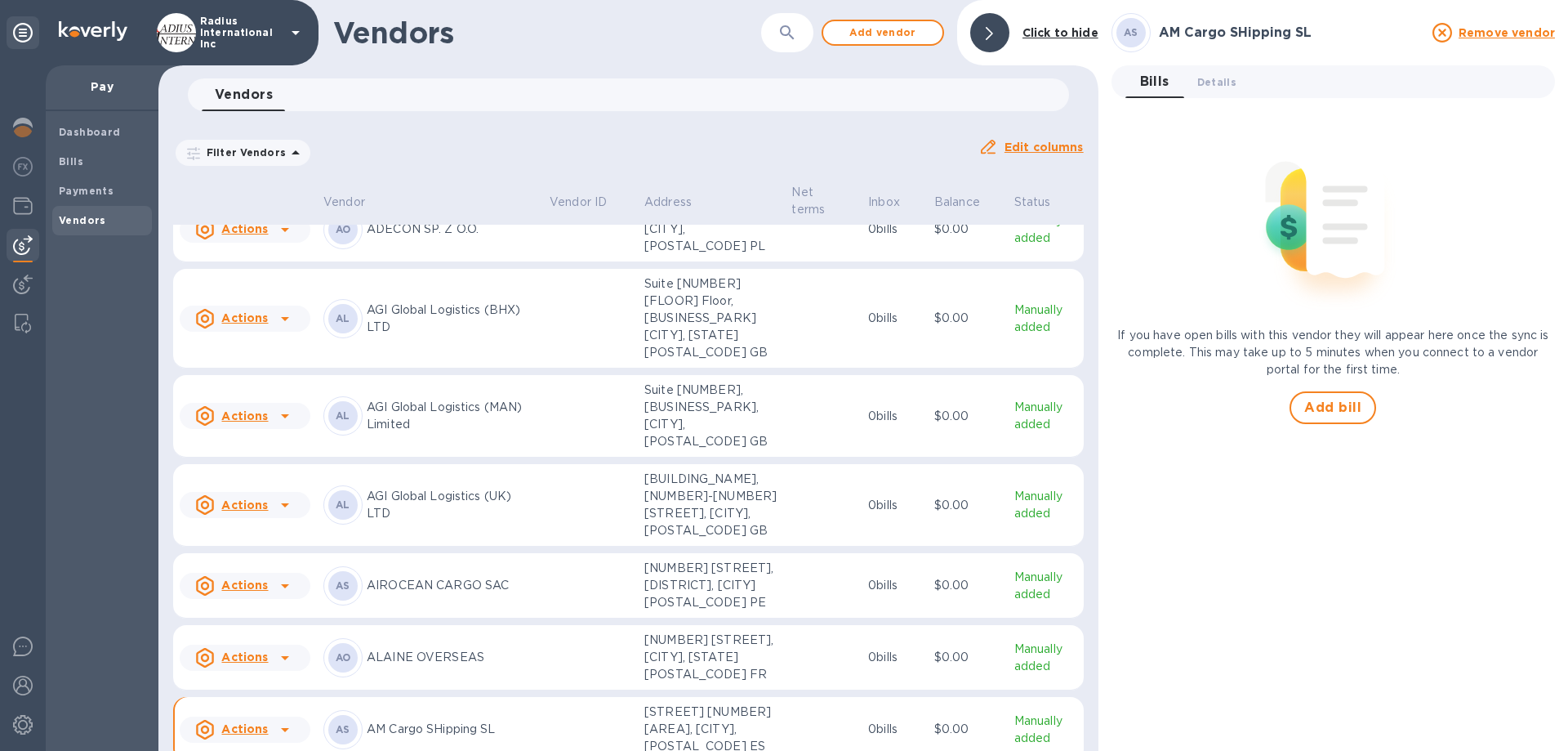 scroll, scrollTop: 574, scrollLeft: 0, axis: vertical 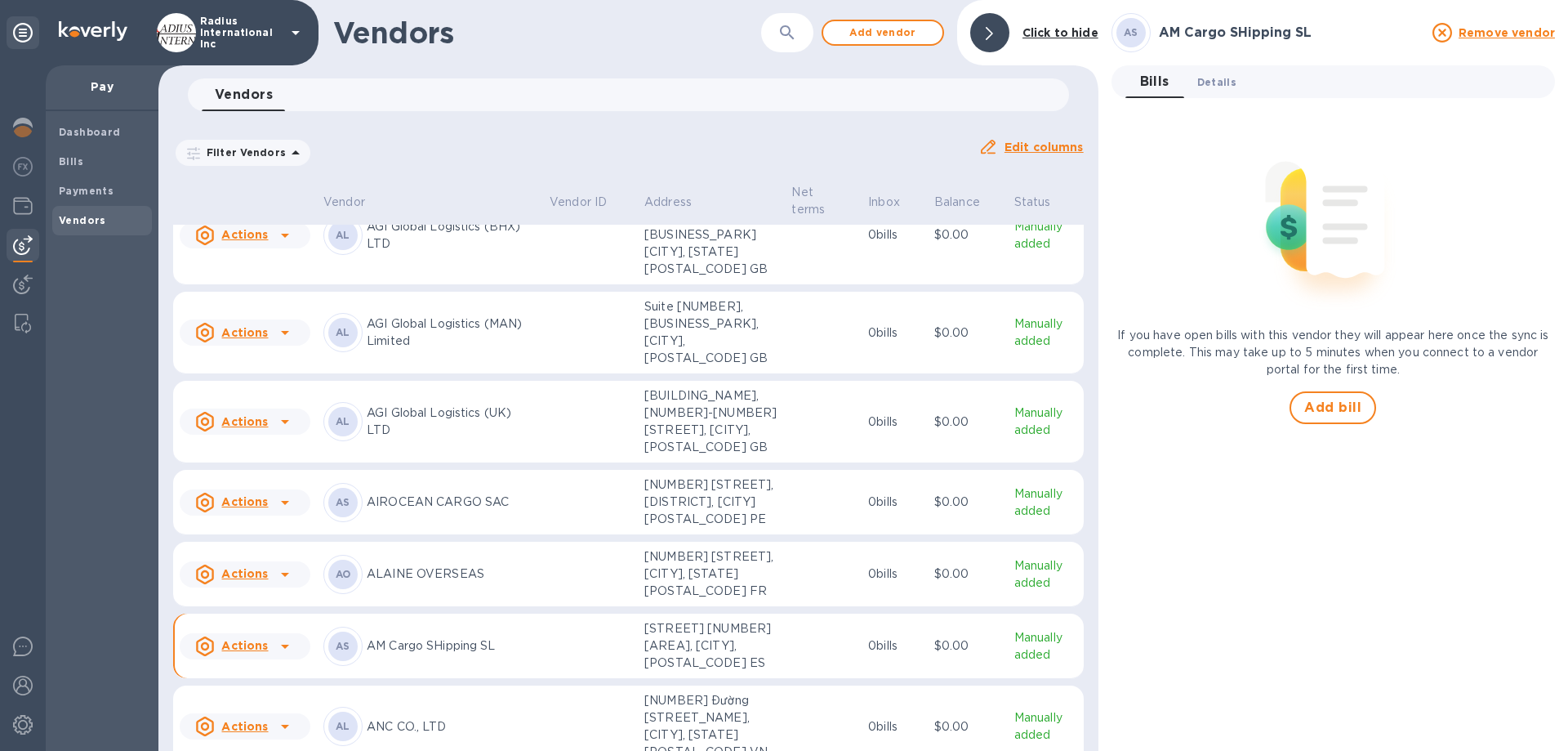 click on "Details 0" at bounding box center (1217, 82) 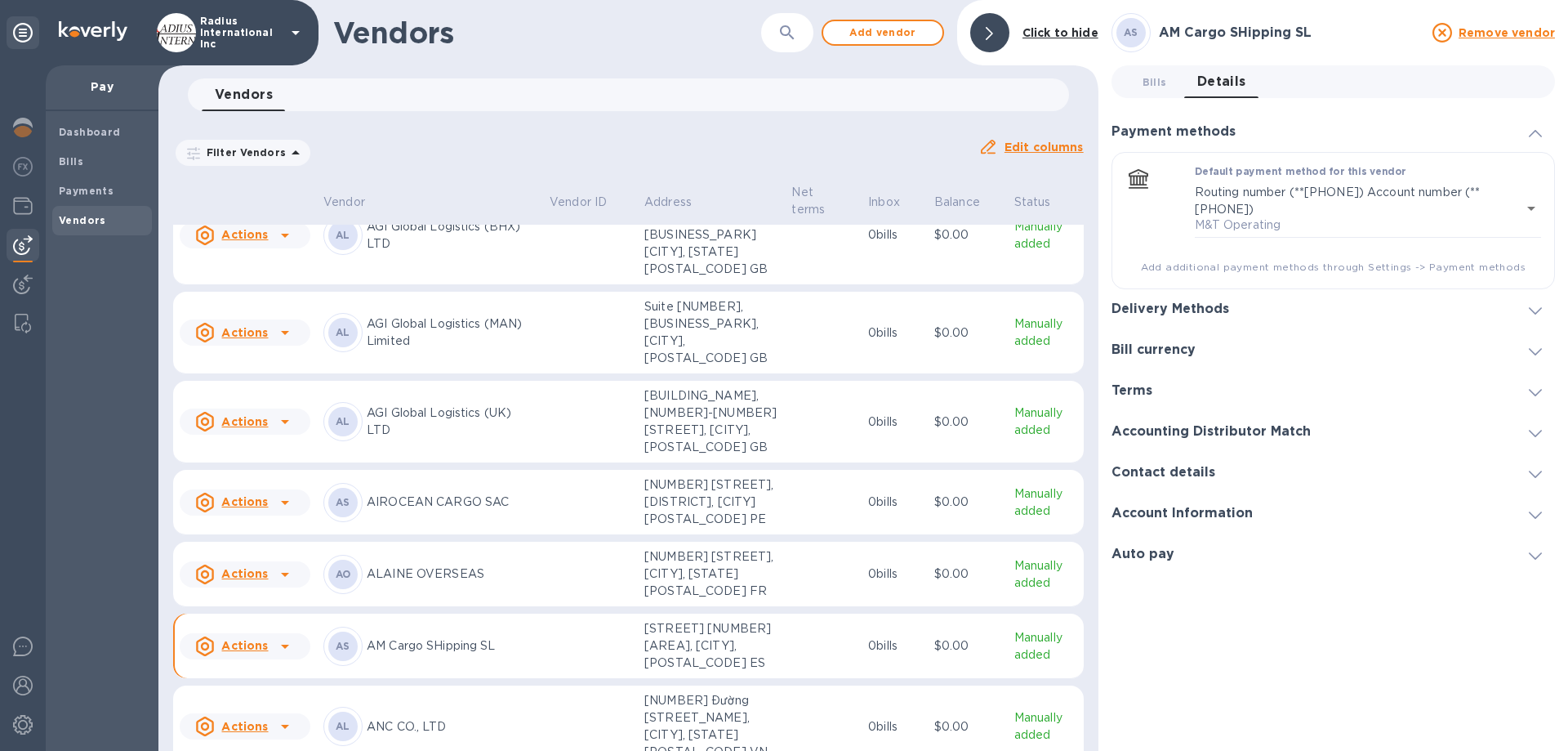 click on "Delivery Methods" at bounding box center (1170, 309) 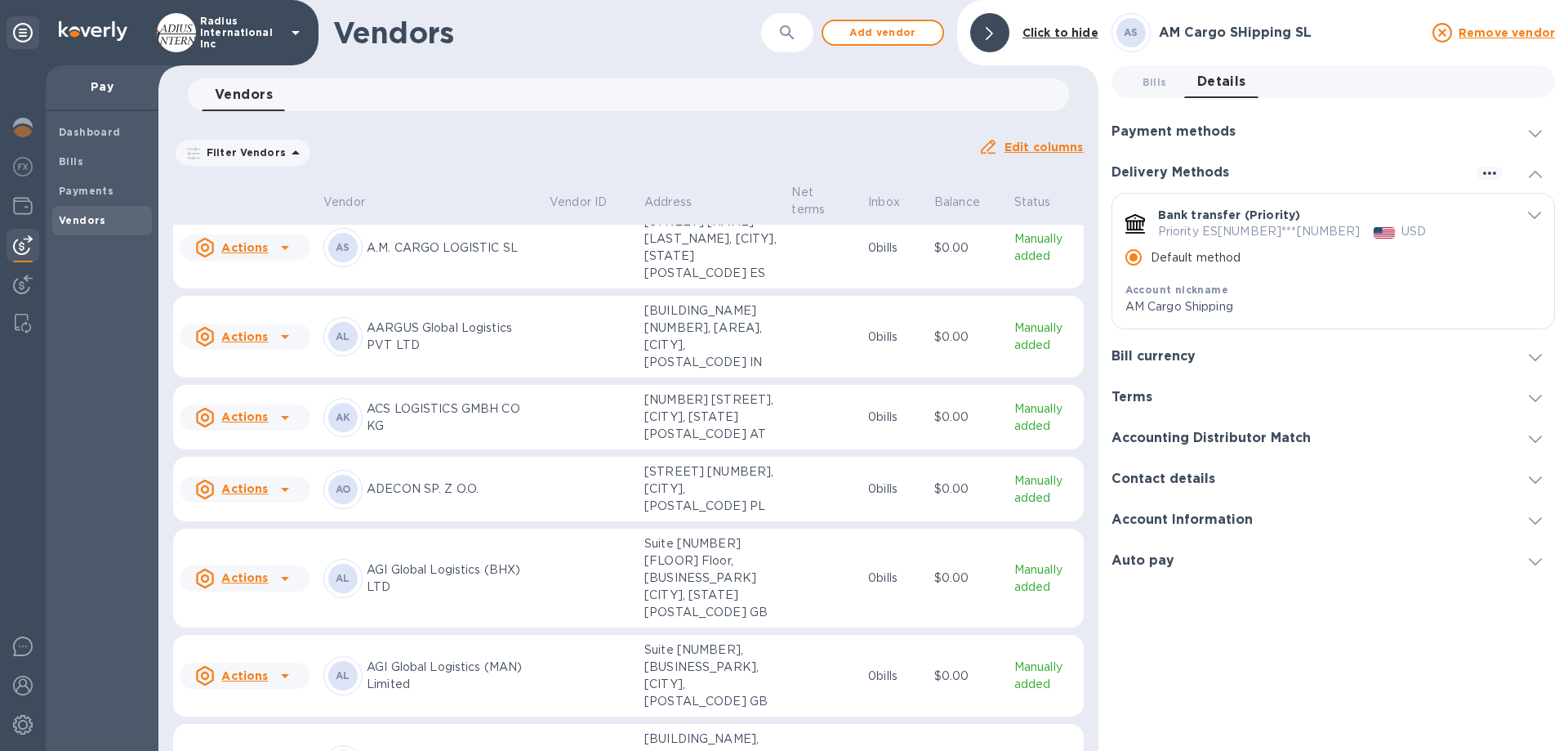 scroll, scrollTop: 83, scrollLeft: 0, axis: vertical 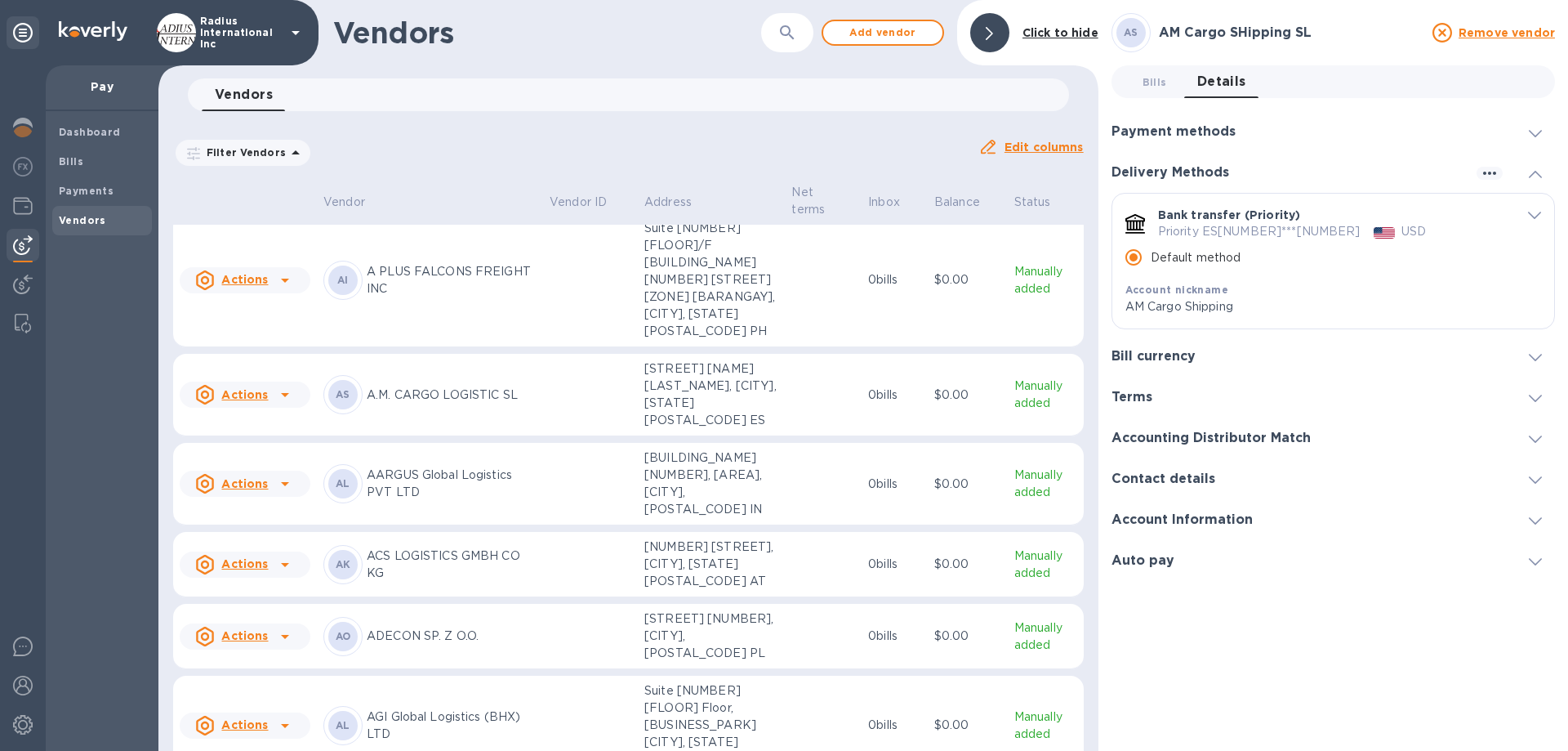 click on "AS A.M. CARGO LOGISTIC SL" at bounding box center [430, 395] 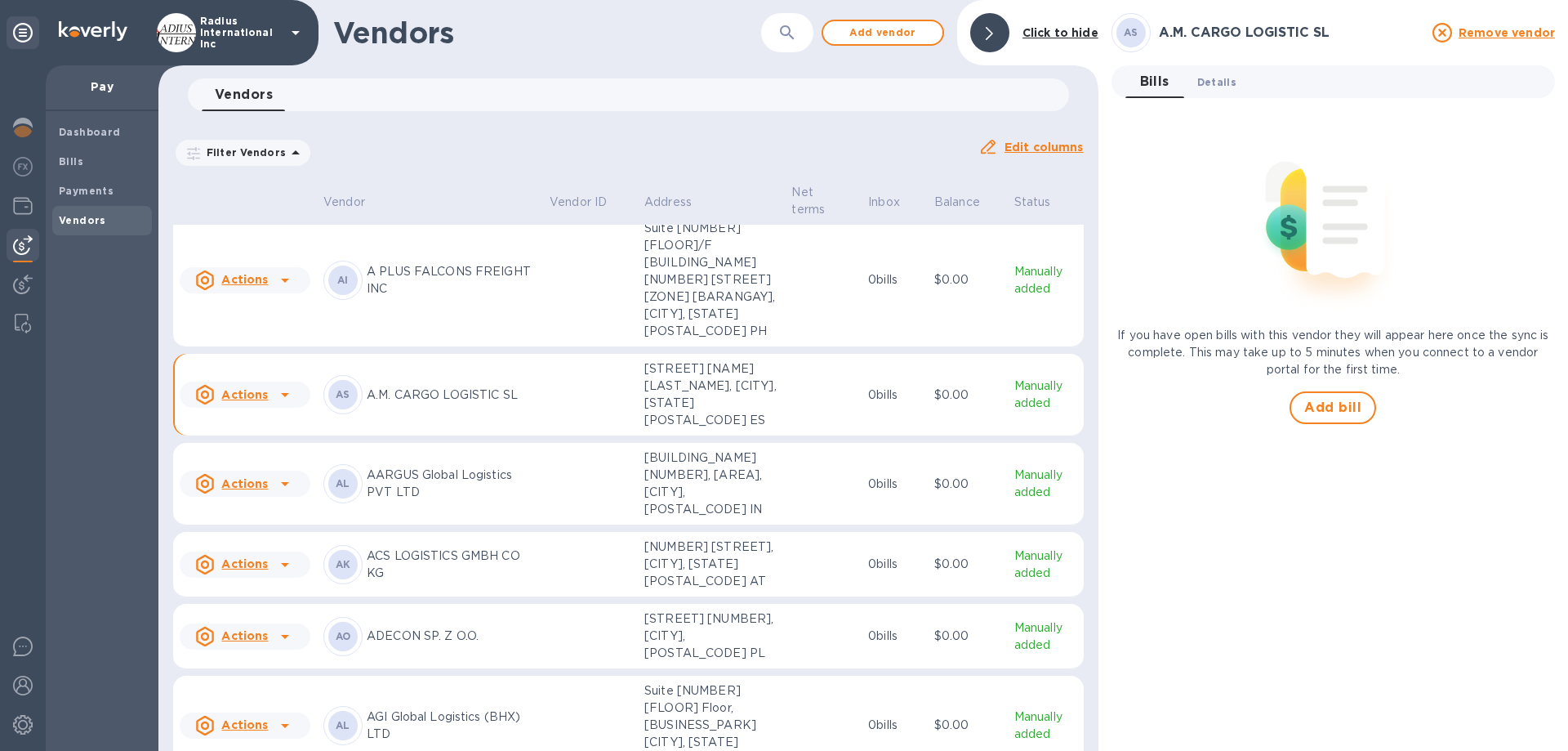 click on "Details 0" at bounding box center [1217, 82] 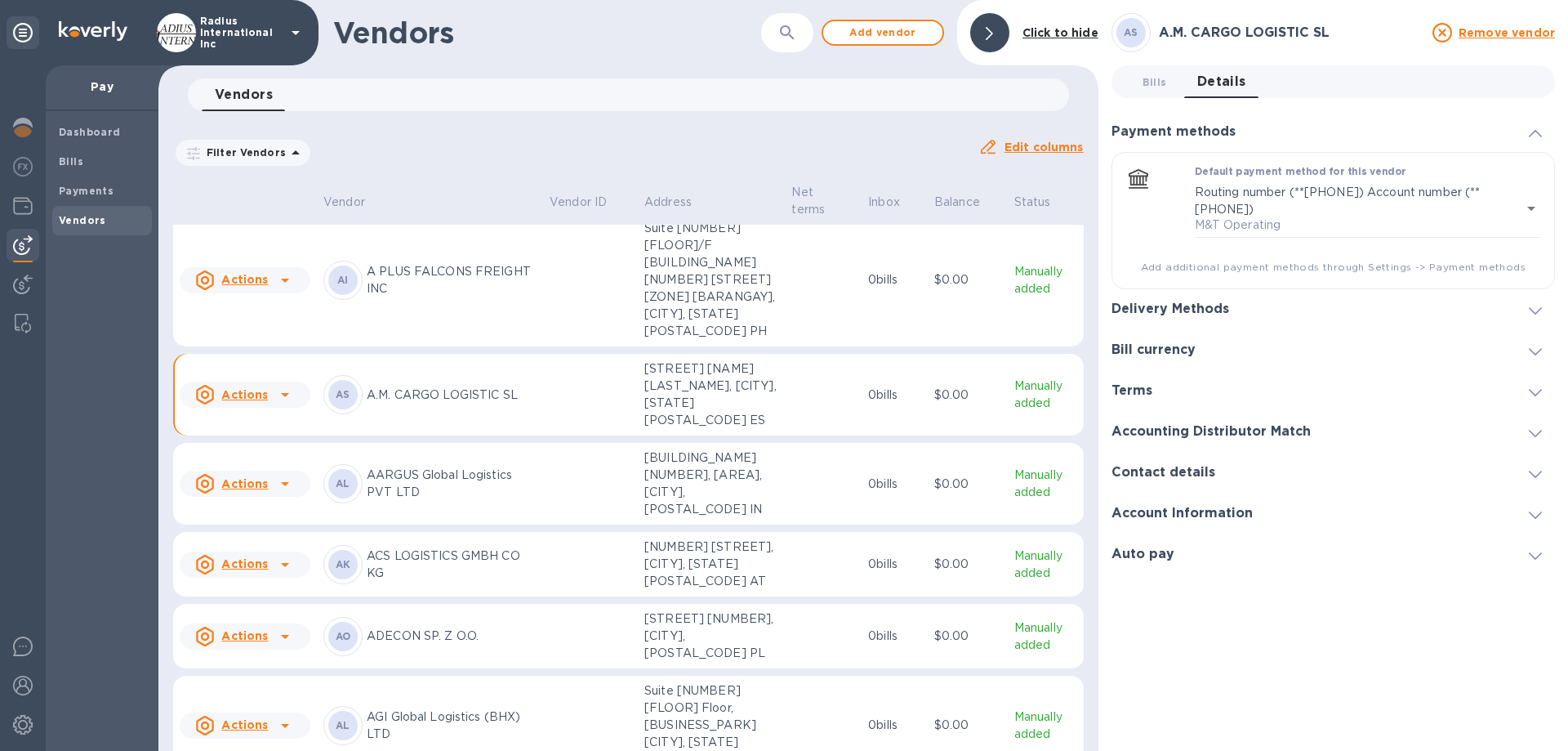 click on "Delivery Methods" at bounding box center [1170, 309] 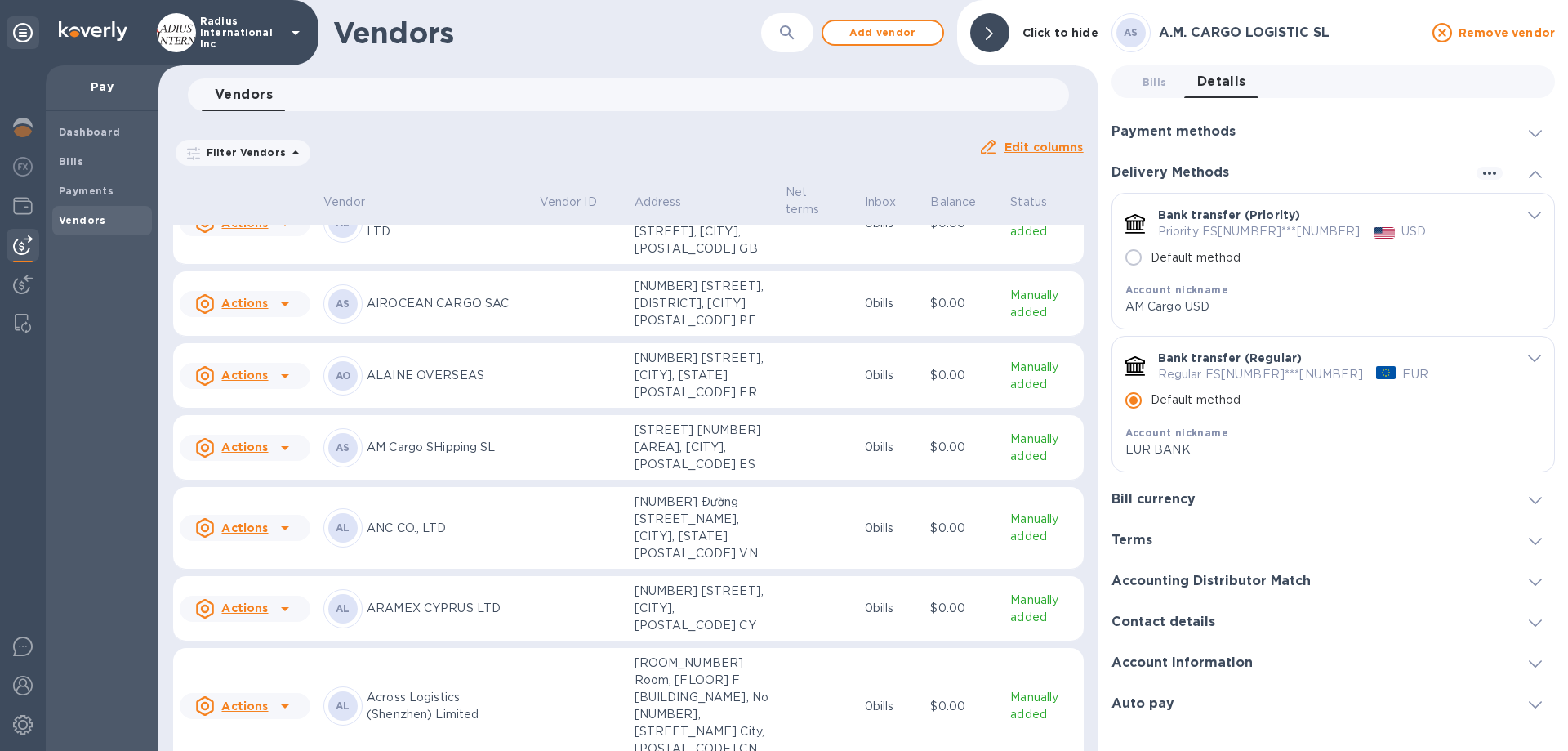 scroll, scrollTop: 760, scrollLeft: 0, axis: vertical 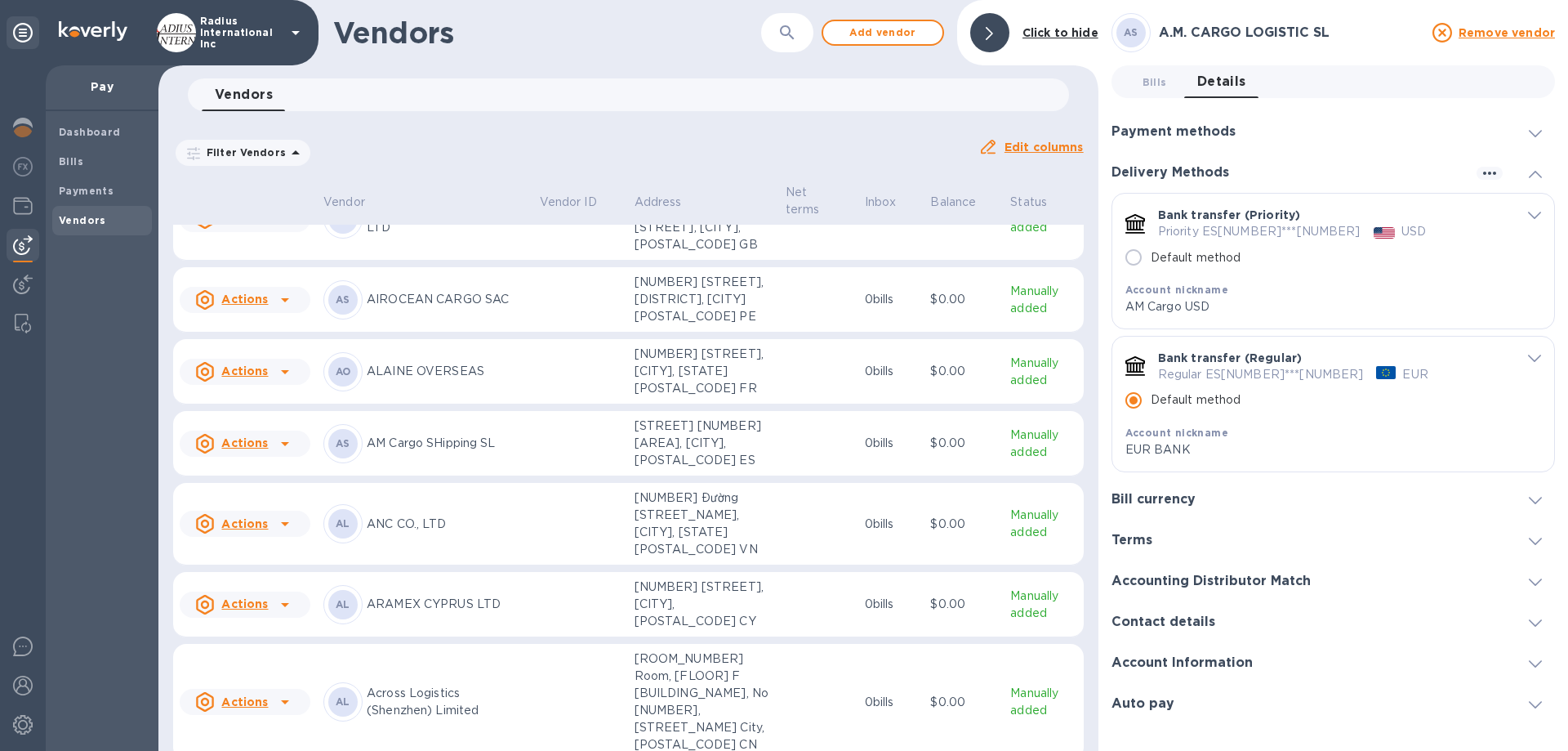 click on "AM Cargo SHipping SL" at bounding box center [447, 443] 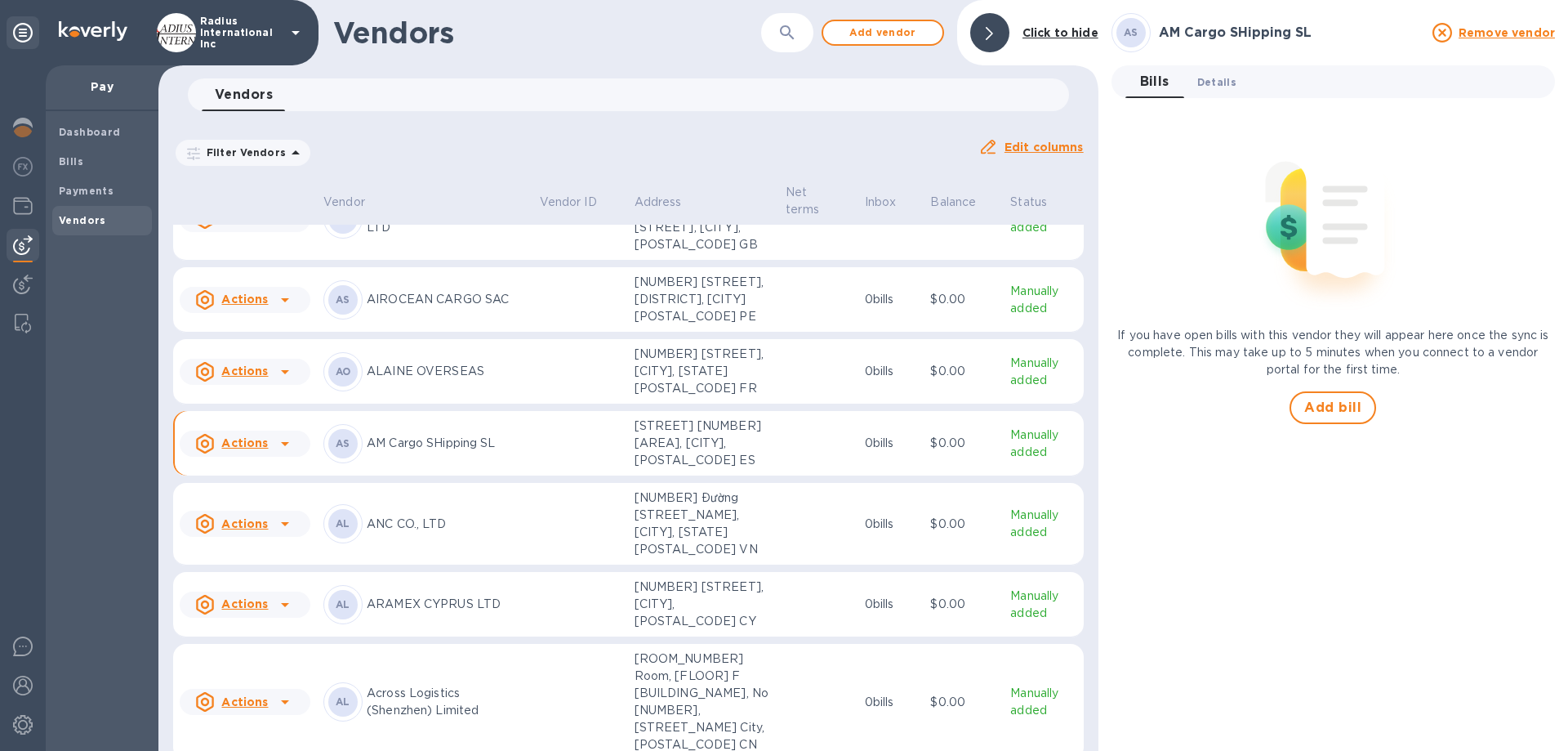 click on "Details 0" at bounding box center (1217, 82) 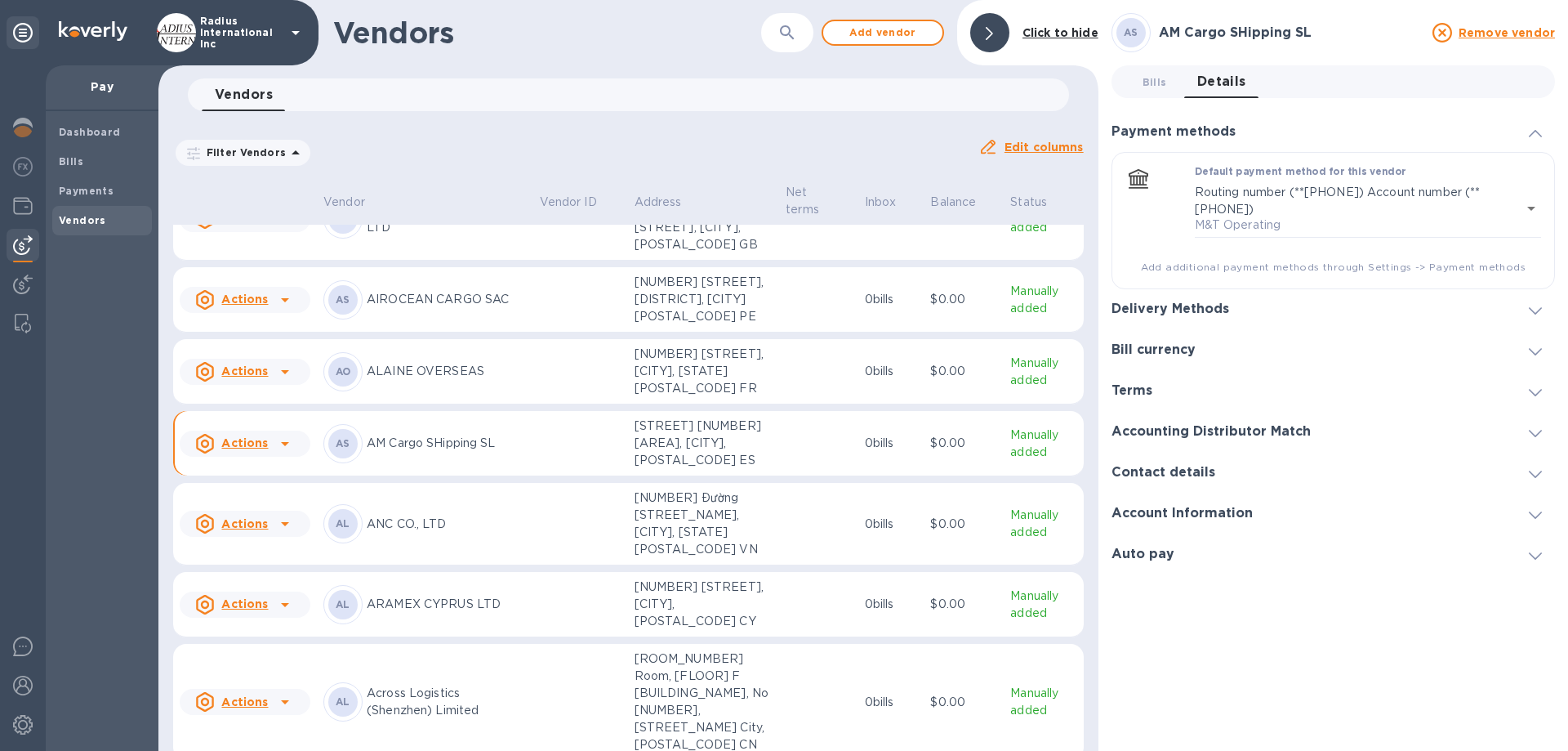 click on "Delivery Methods" at bounding box center [1170, 309] 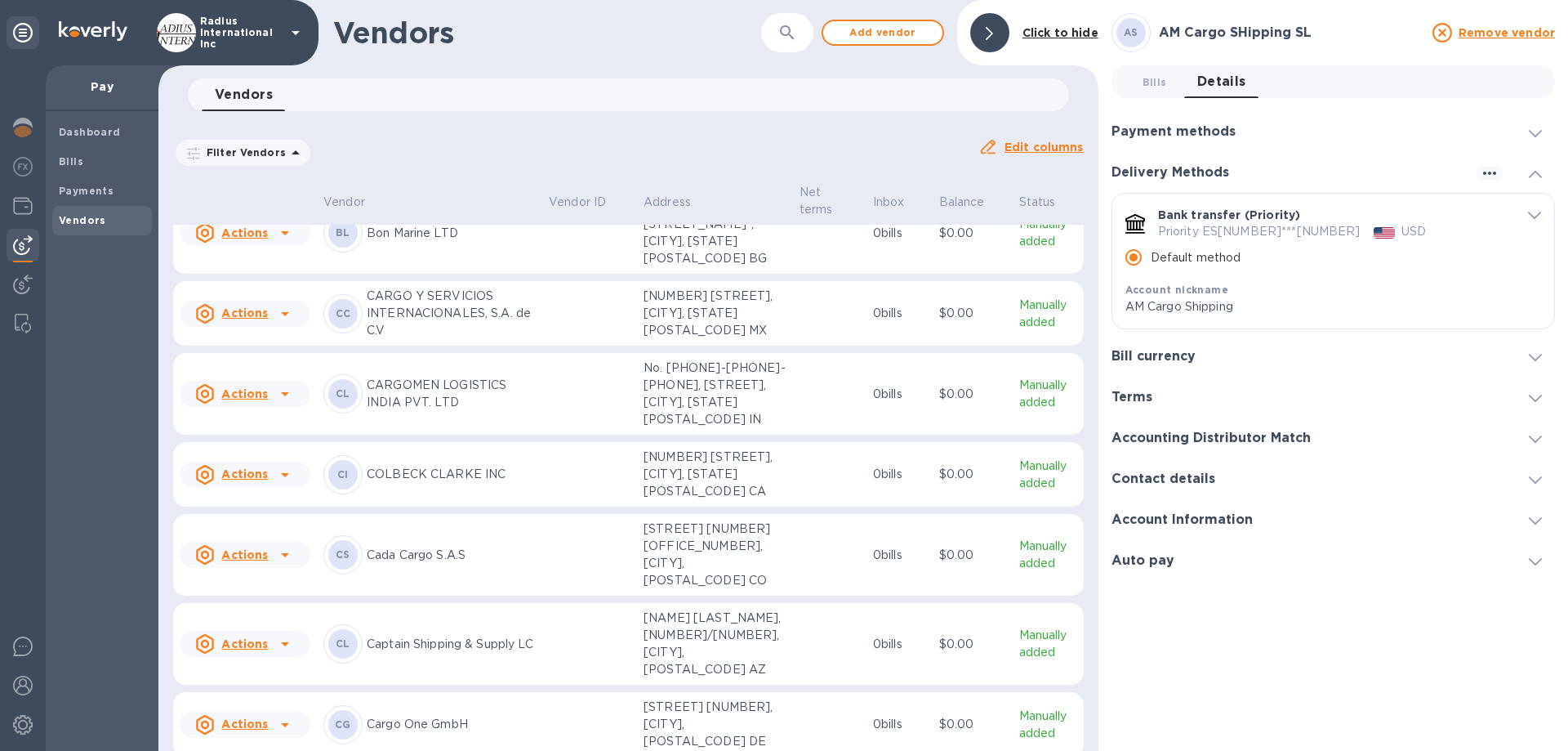 scroll, scrollTop: 2235, scrollLeft: 0, axis: vertical 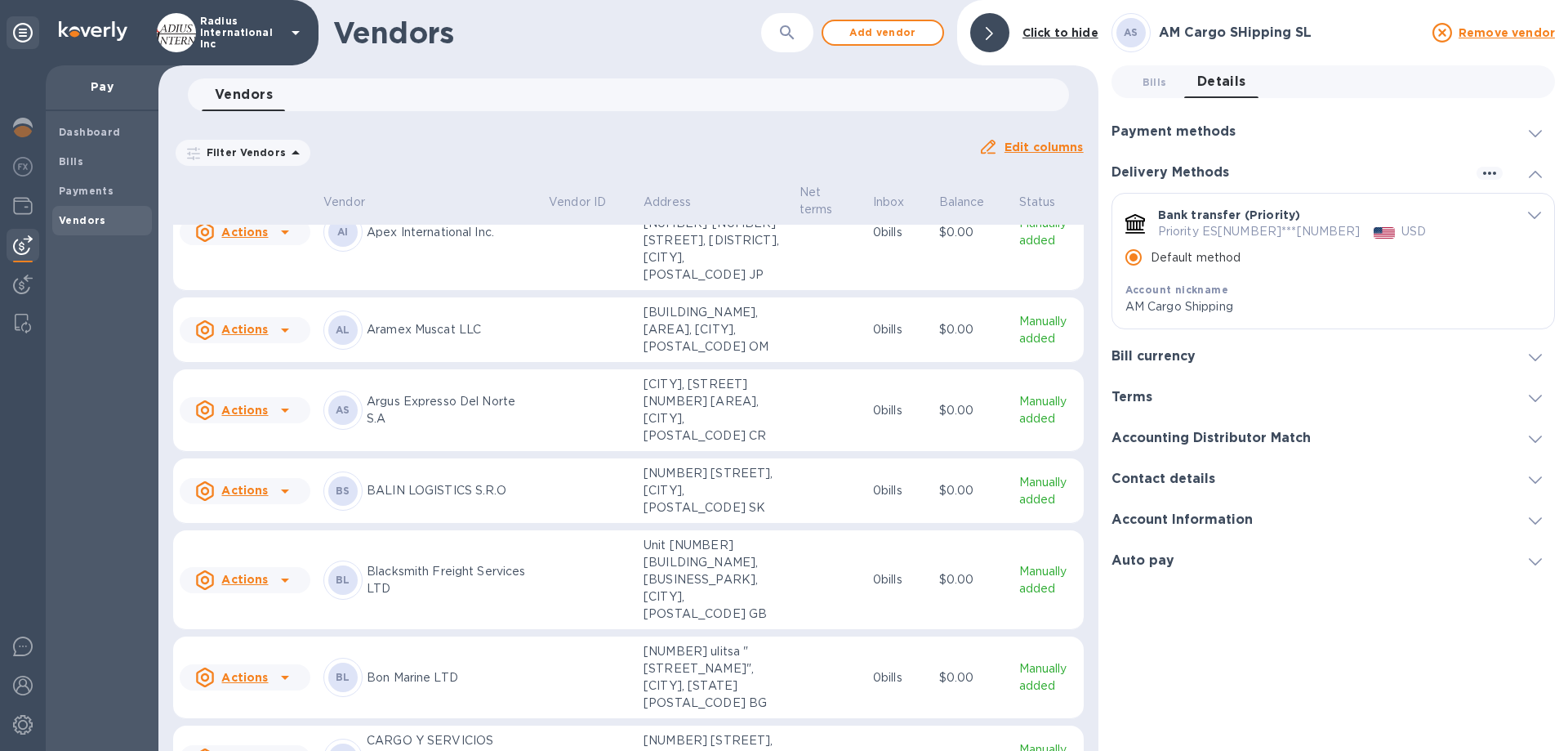 drag, startPoint x: 108, startPoint y: 162, endPoint x: 160, endPoint y: 164, distance: 52.038447 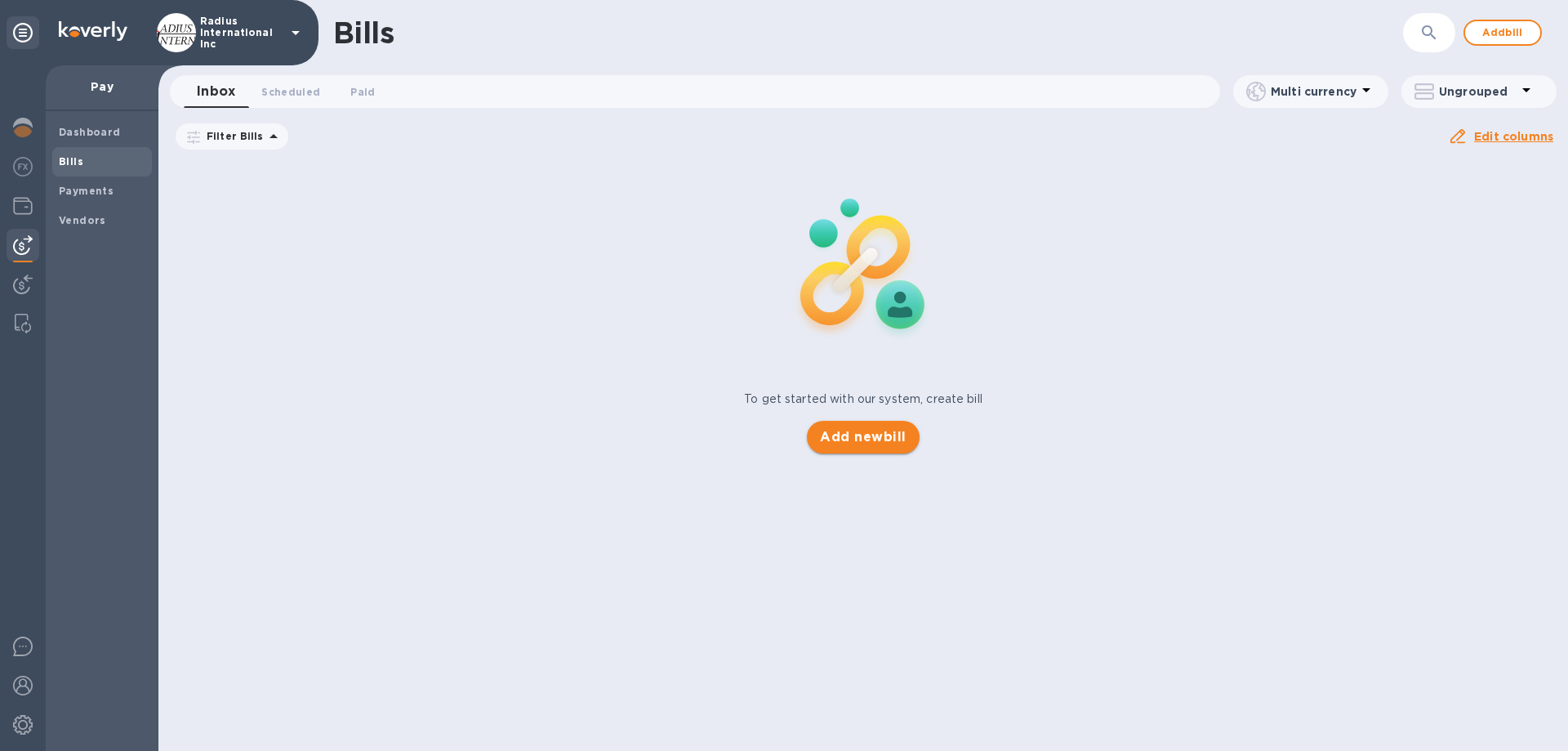 click on "Add new   bill" at bounding box center (862, 437) 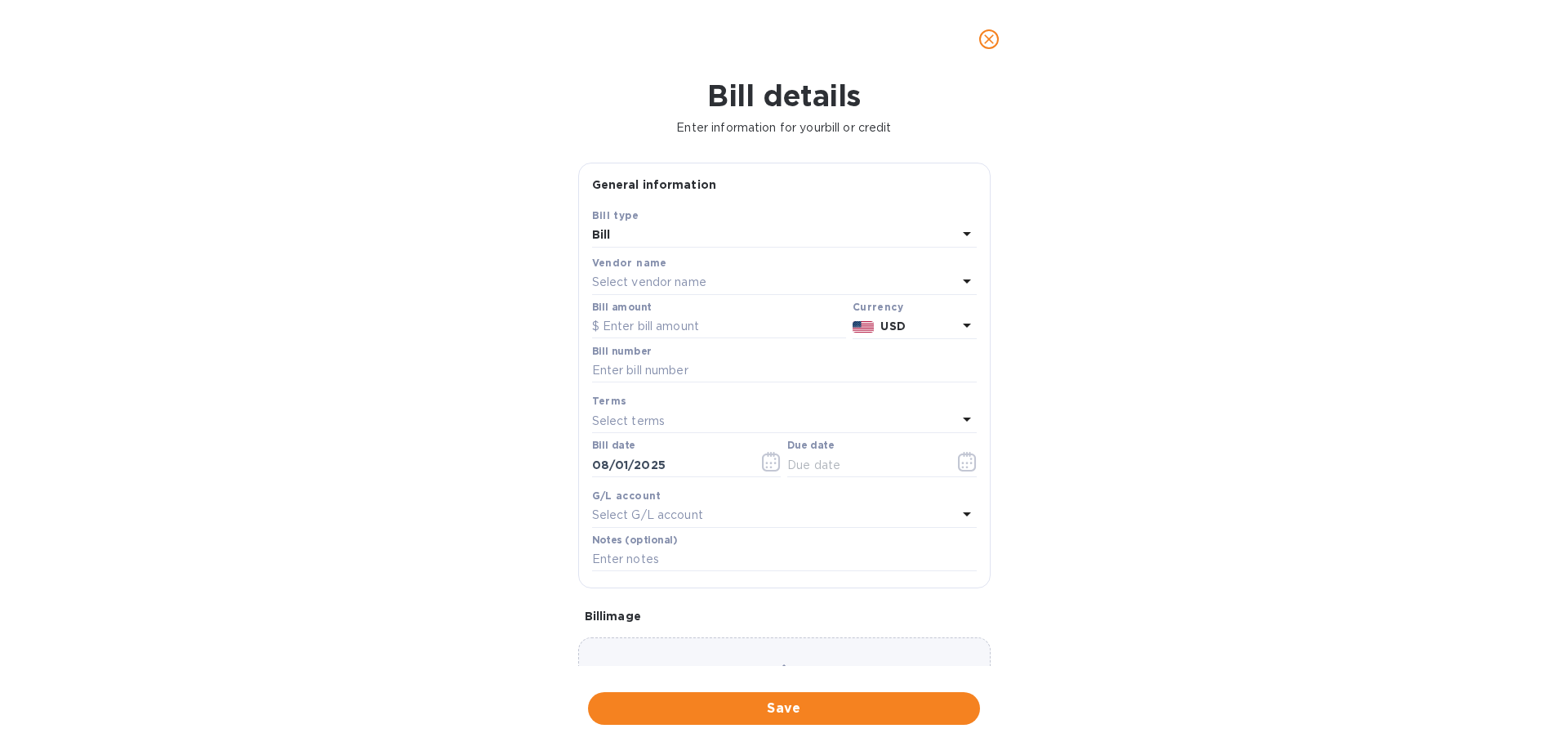 click on "Select vendor name" at bounding box center [649, 282] 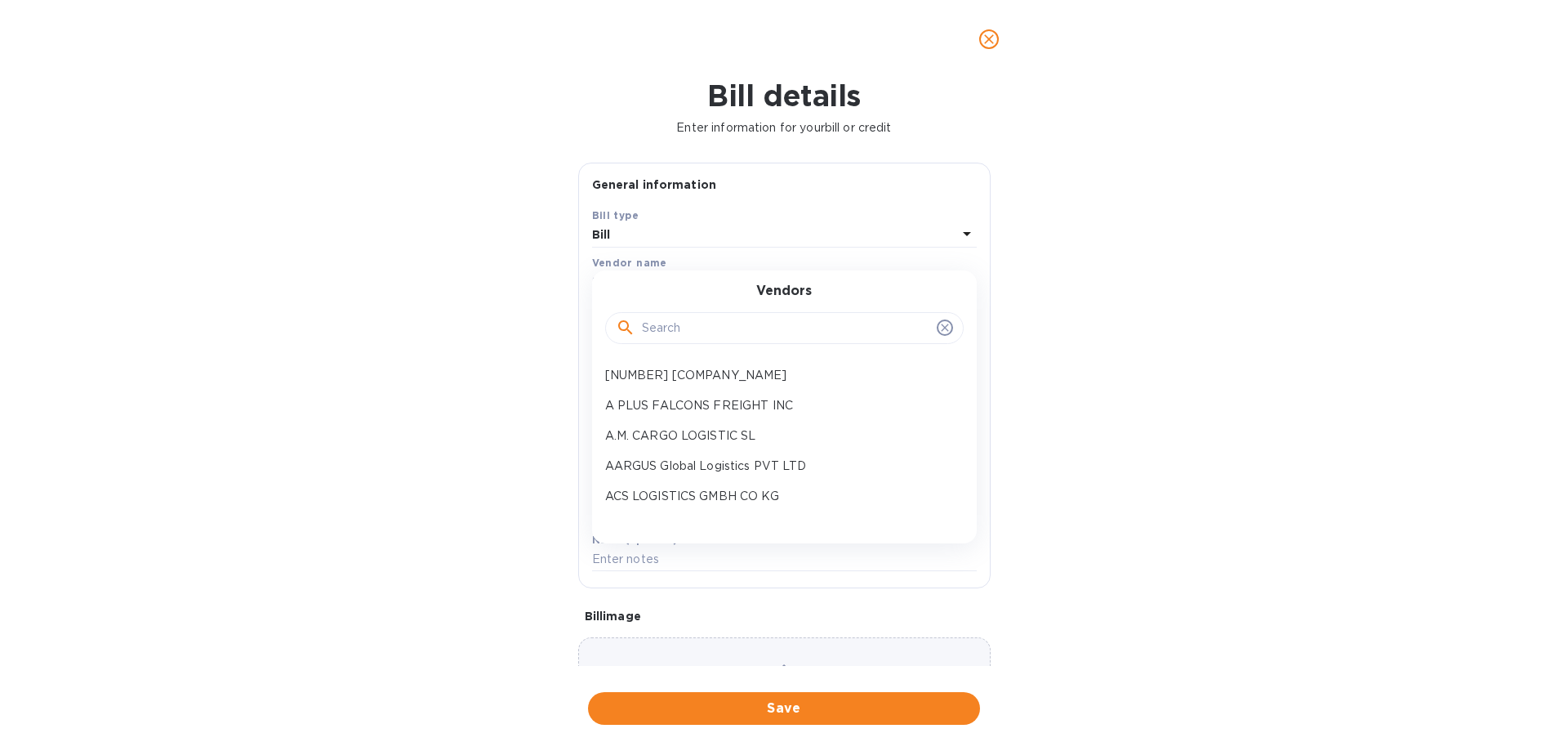 click at bounding box center (786, 329) 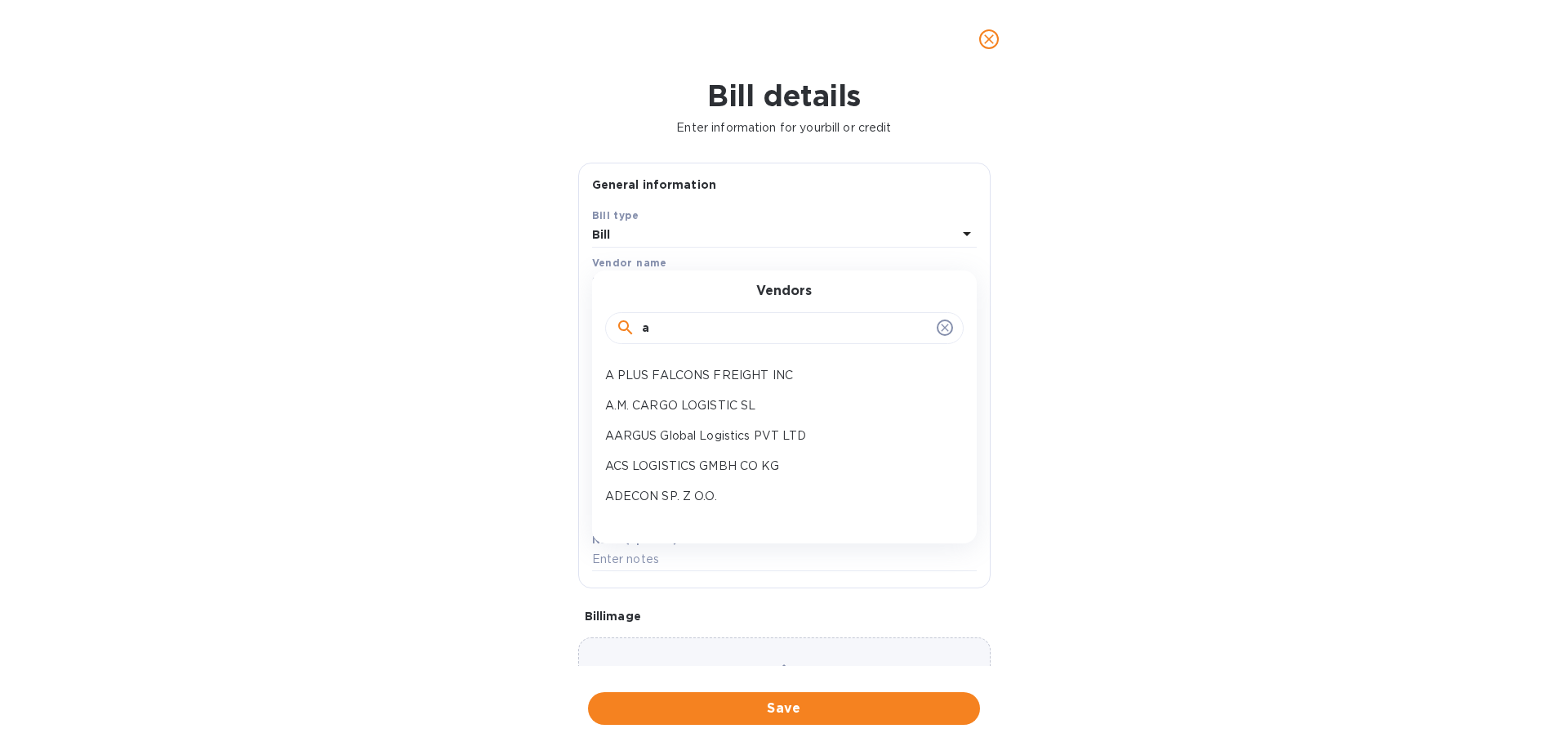 type on "am" 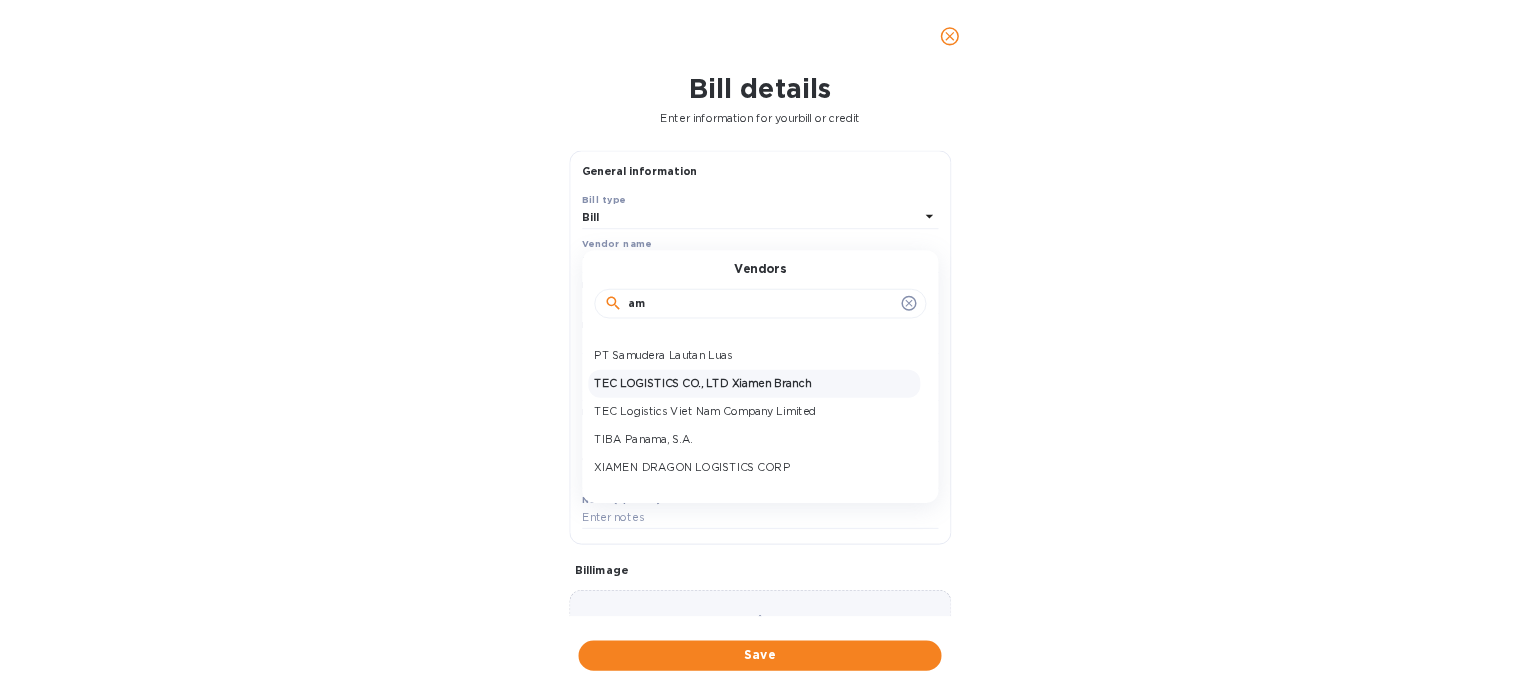 scroll, scrollTop: 252, scrollLeft: 0, axis: vertical 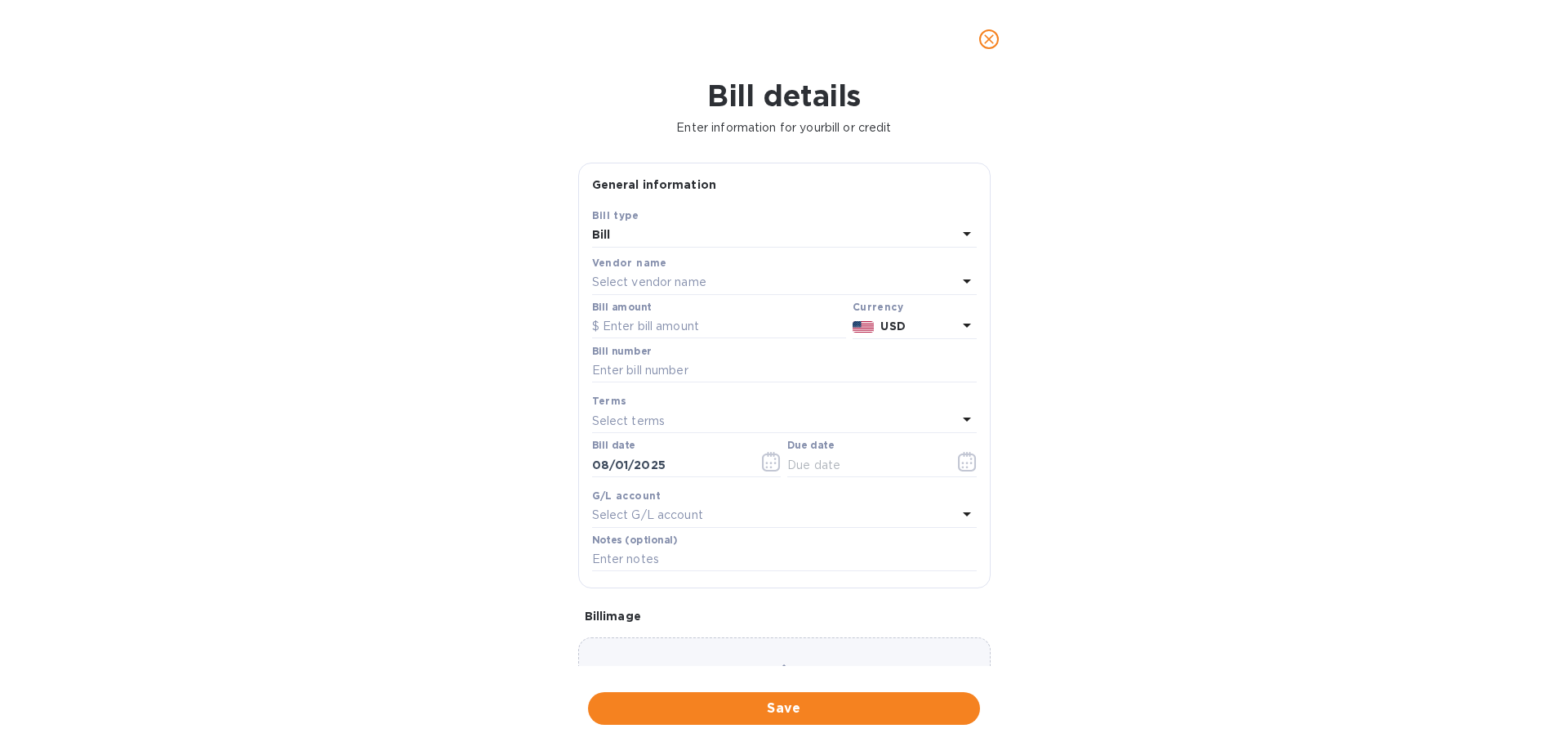 click on "Bill details Enter information for your  bill or credit General information Save Bill type Bill Vendor name Select vendor name Bill amount Currency USD Bill number   Terms Select terms Bill date [DATE]   Due date   G/L account Select G/L account Notes (optional)   Bill  image Choose  a bill  and   drag it here Save" at bounding box center [784, 414] 